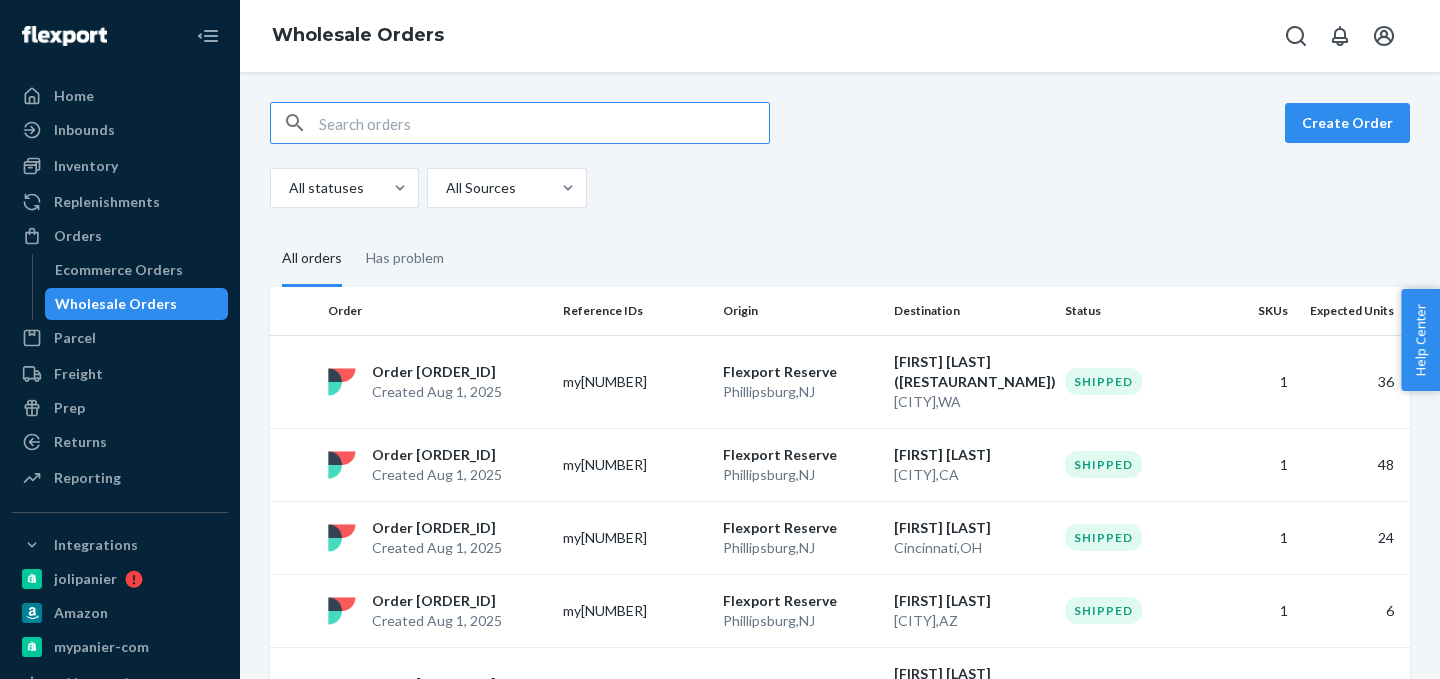scroll, scrollTop: 0, scrollLeft: 0, axis: both 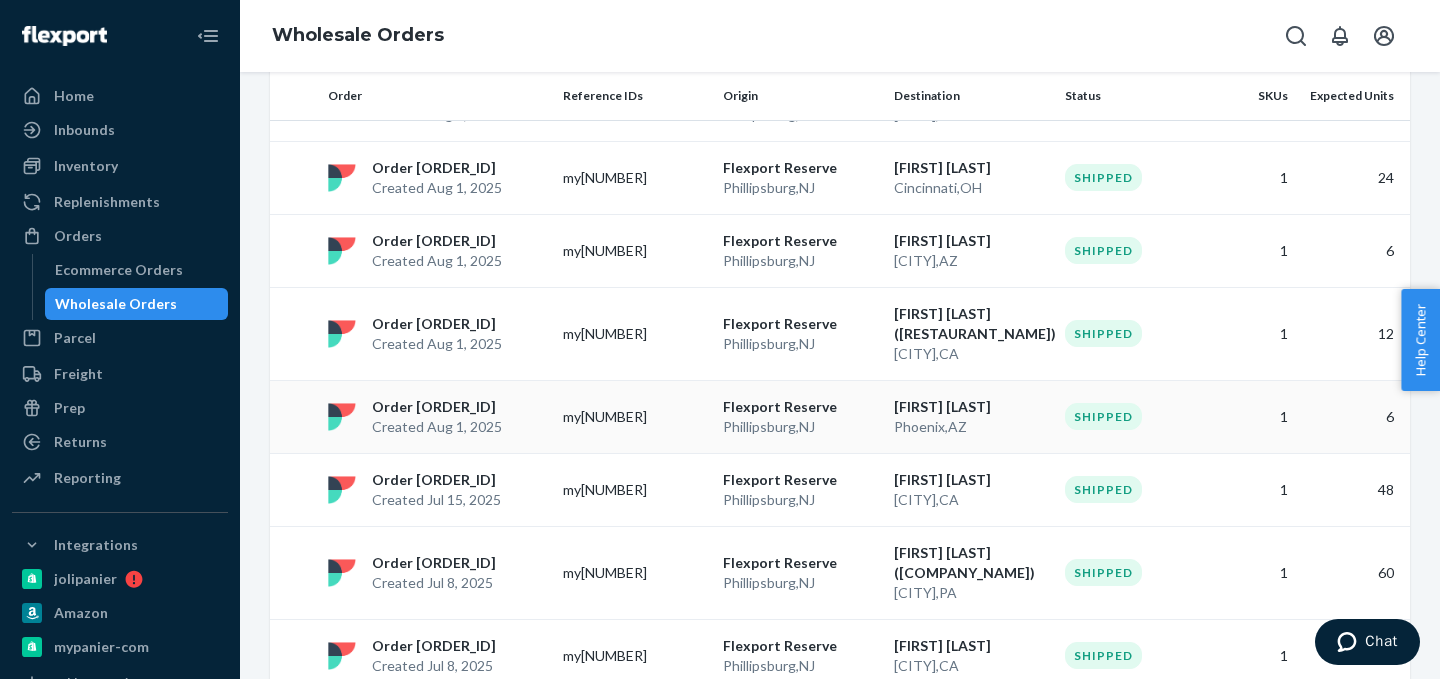 click on "Order [ORDER_ID]" at bounding box center (437, 407) 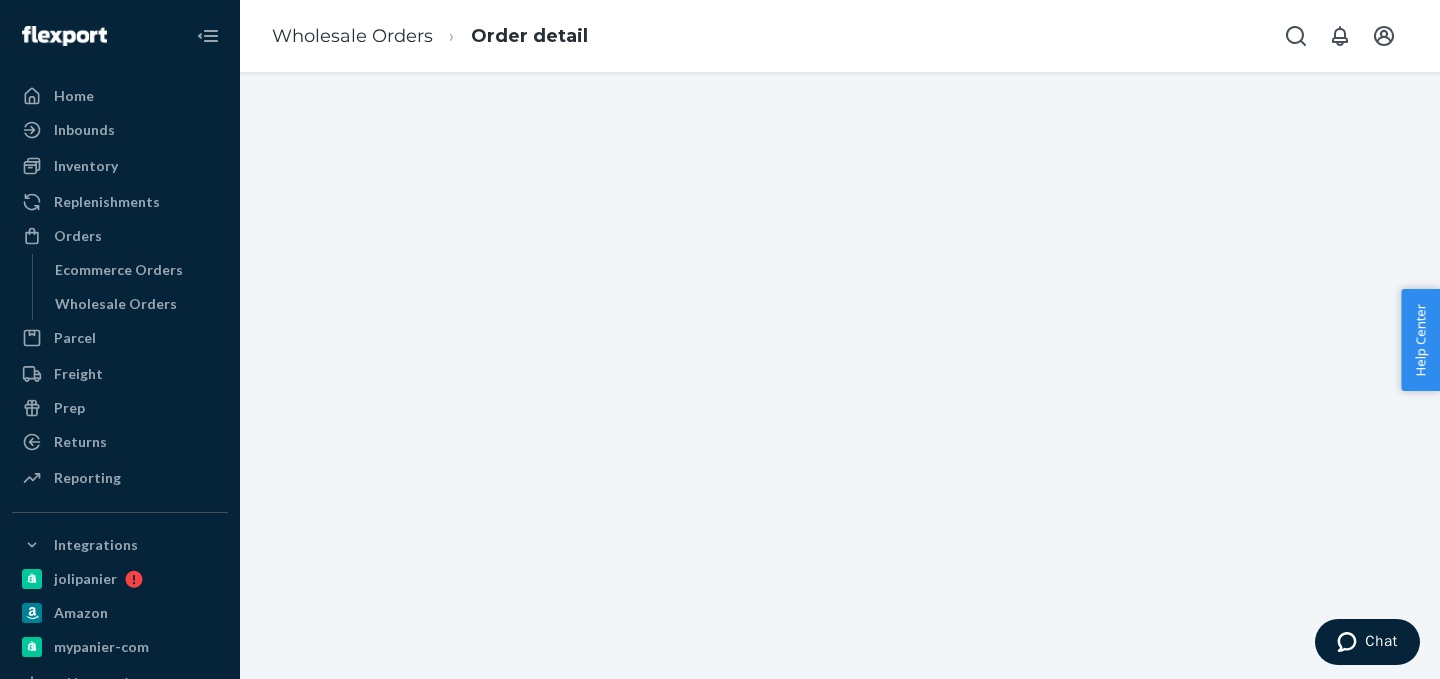 scroll, scrollTop: 0, scrollLeft: 0, axis: both 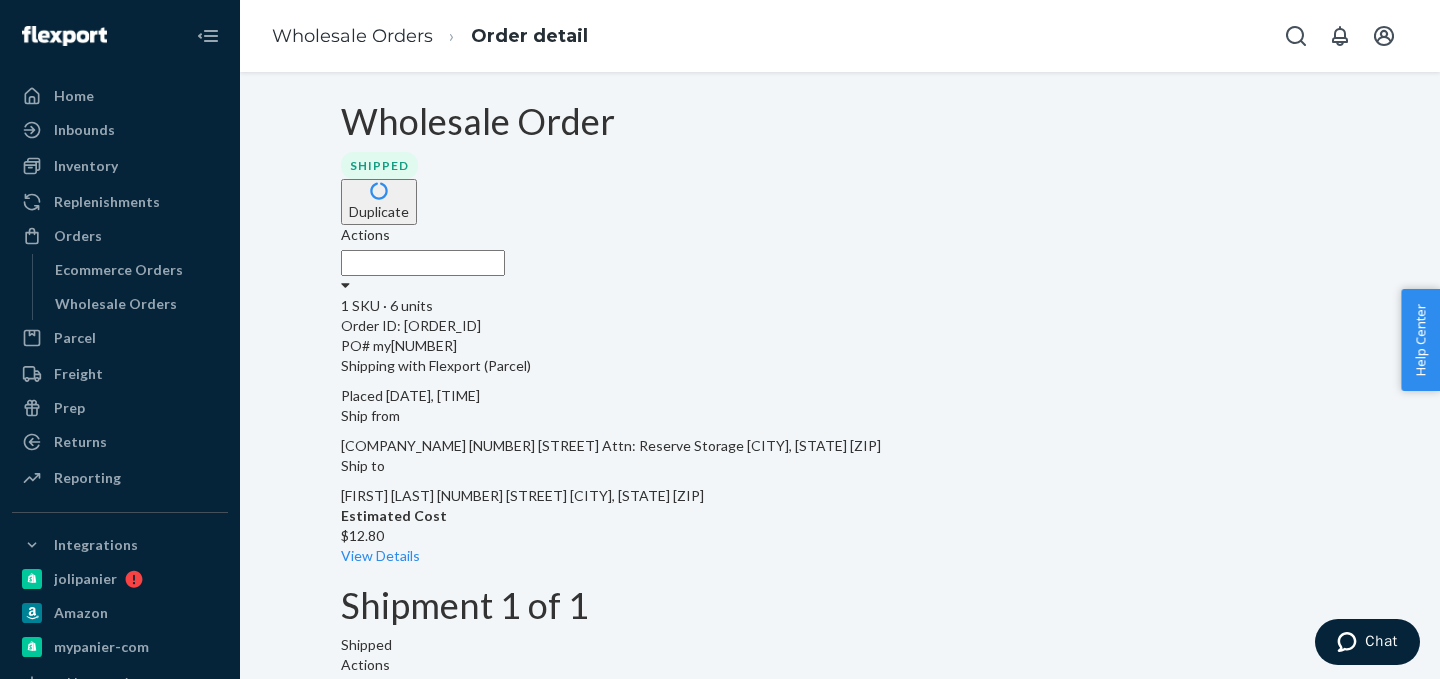 click on "PO# my[NUMBER]" at bounding box center [840, 346] 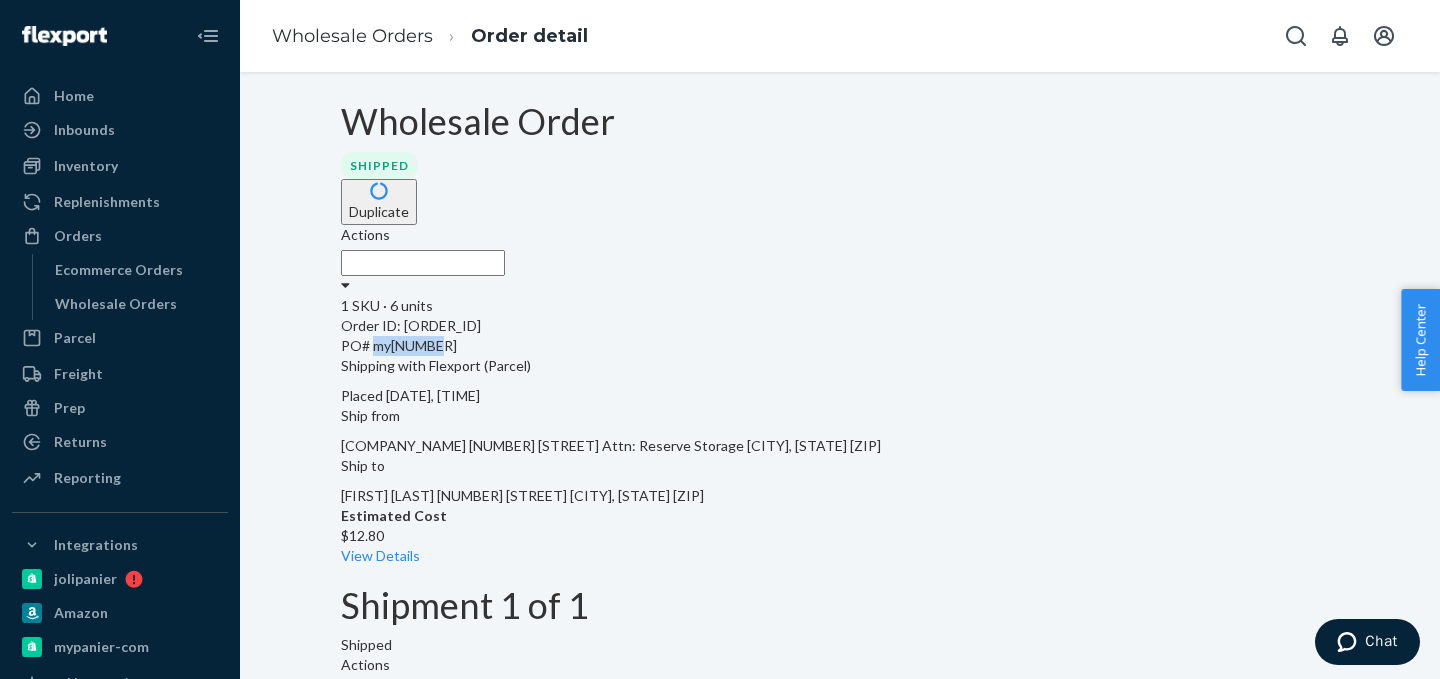 copy on "my[NUMBER]" 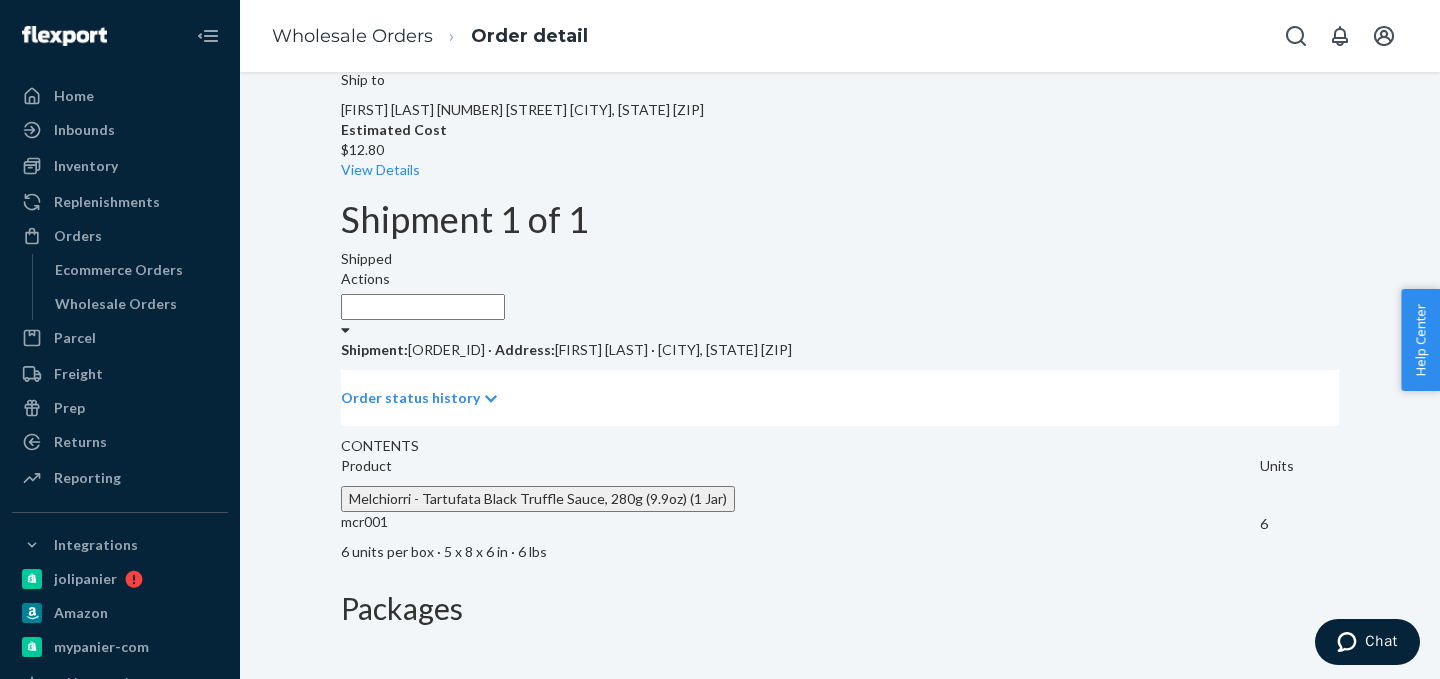 click 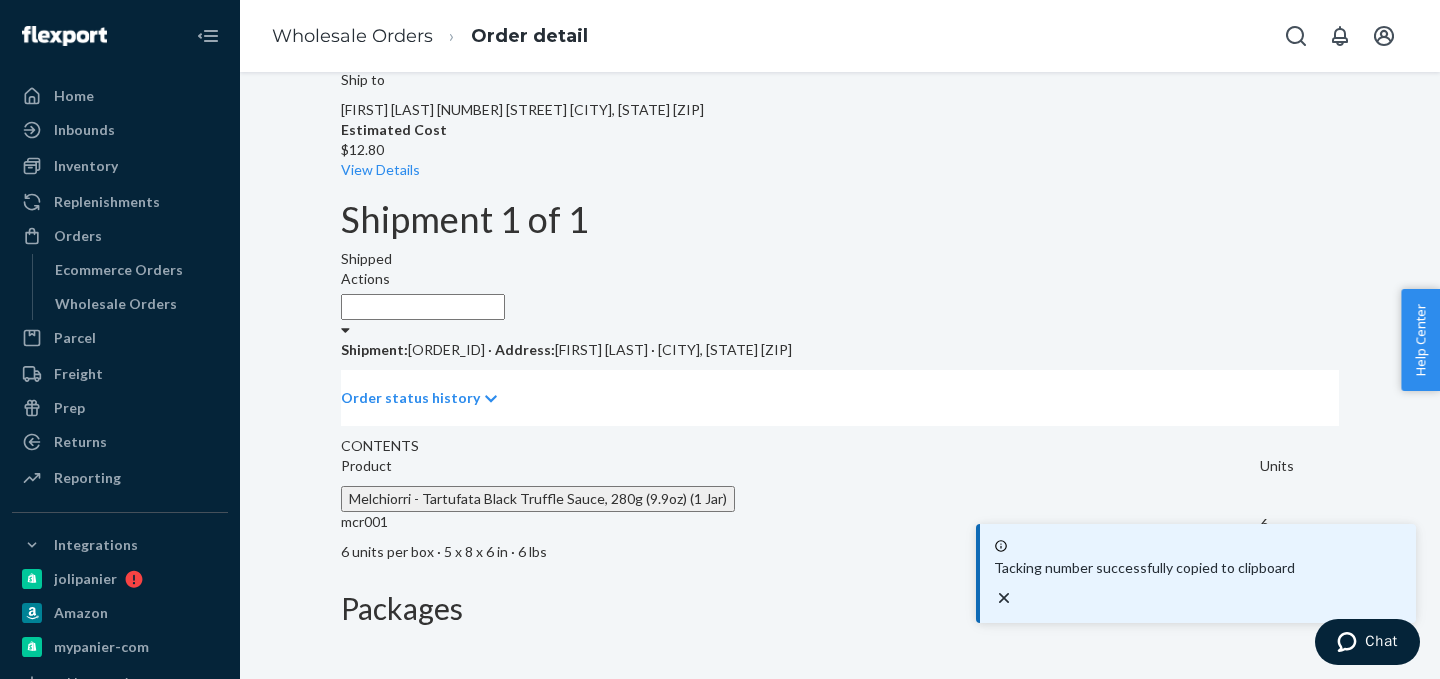 scroll, scrollTop: 0, scrollLeft: 0, axis: both 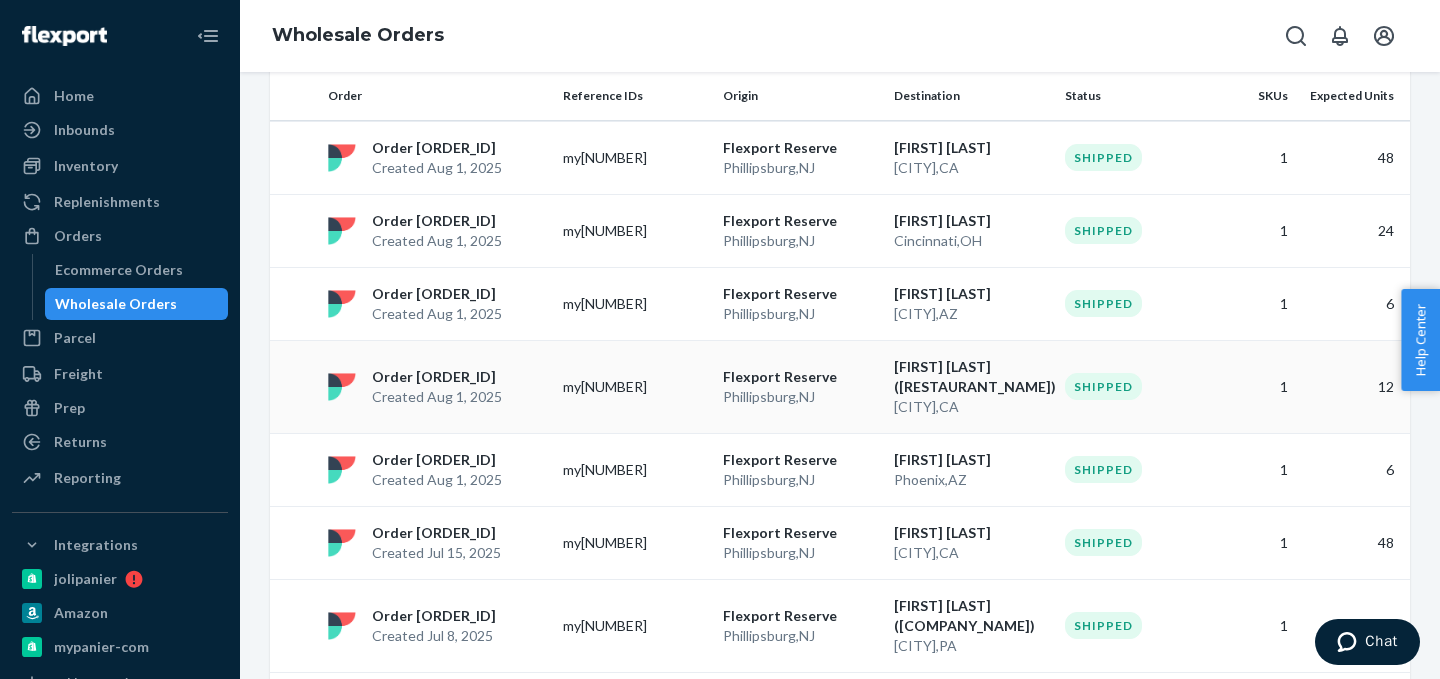 click on "Order [ORDER_ID]" at bounding box center (437, 377) 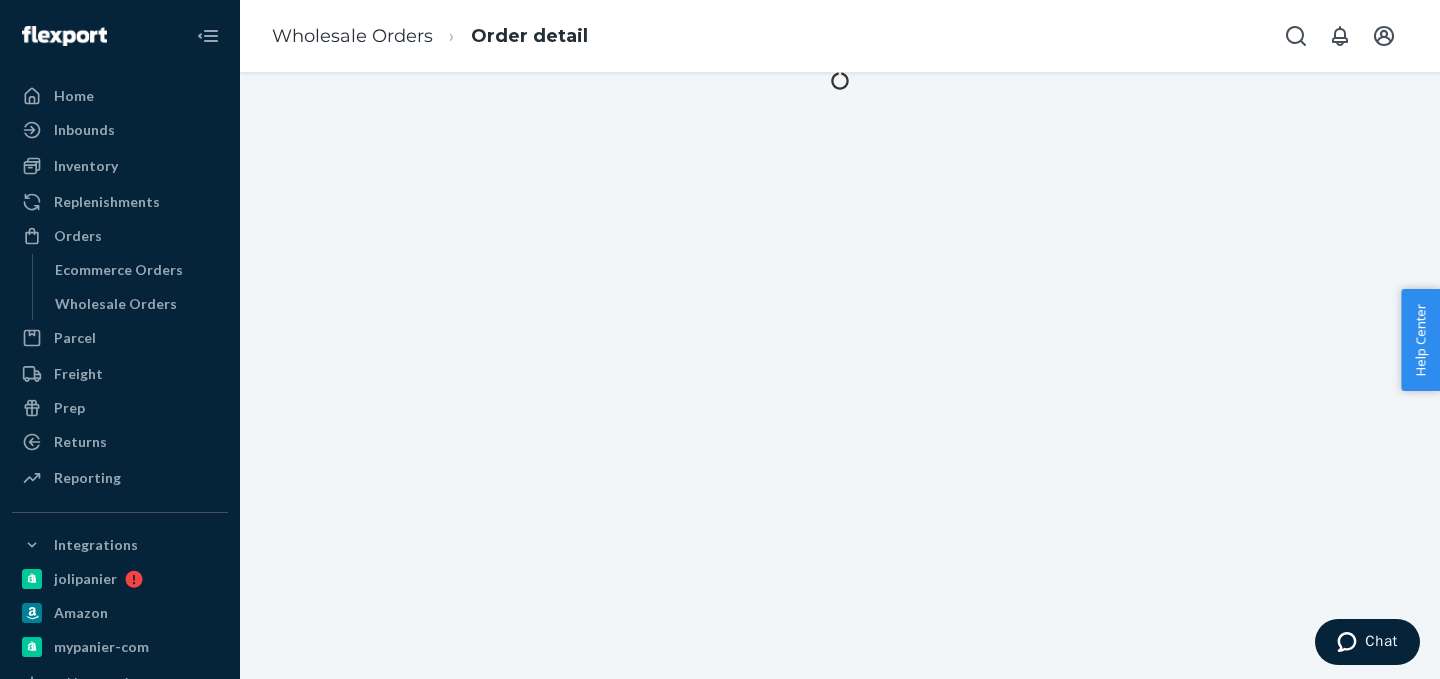 scroll, scrollTop: 0, scrollLeft: 0, axis: both 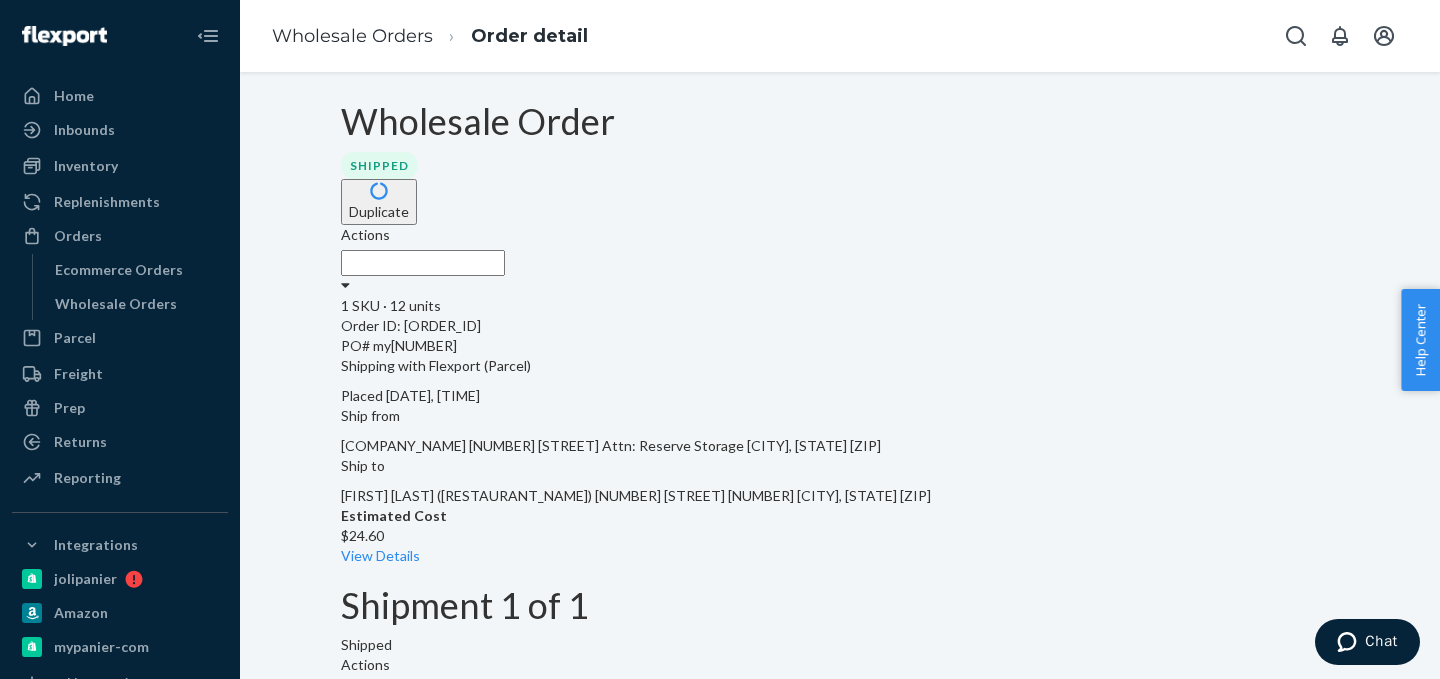 click on "PO# my[NUMBER]" at bounding box center (840, 346) 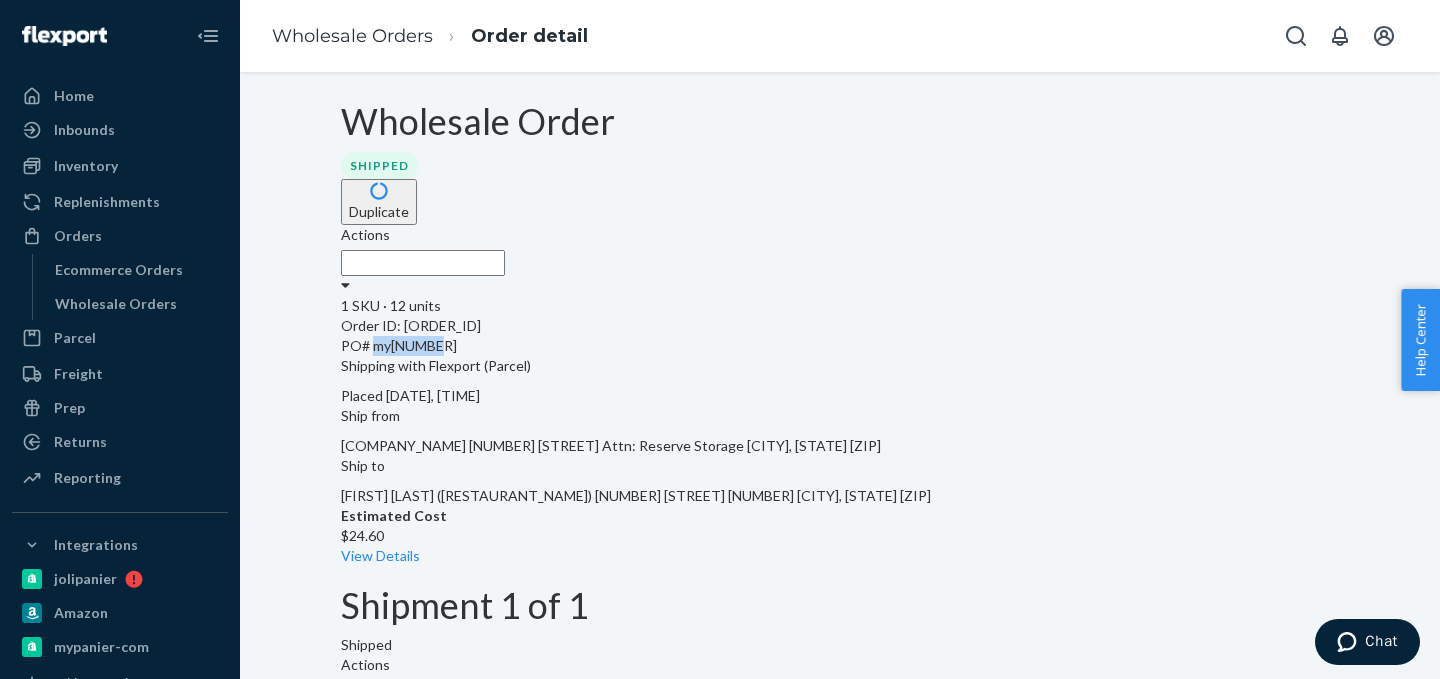 copy on "my[NUMBER]" 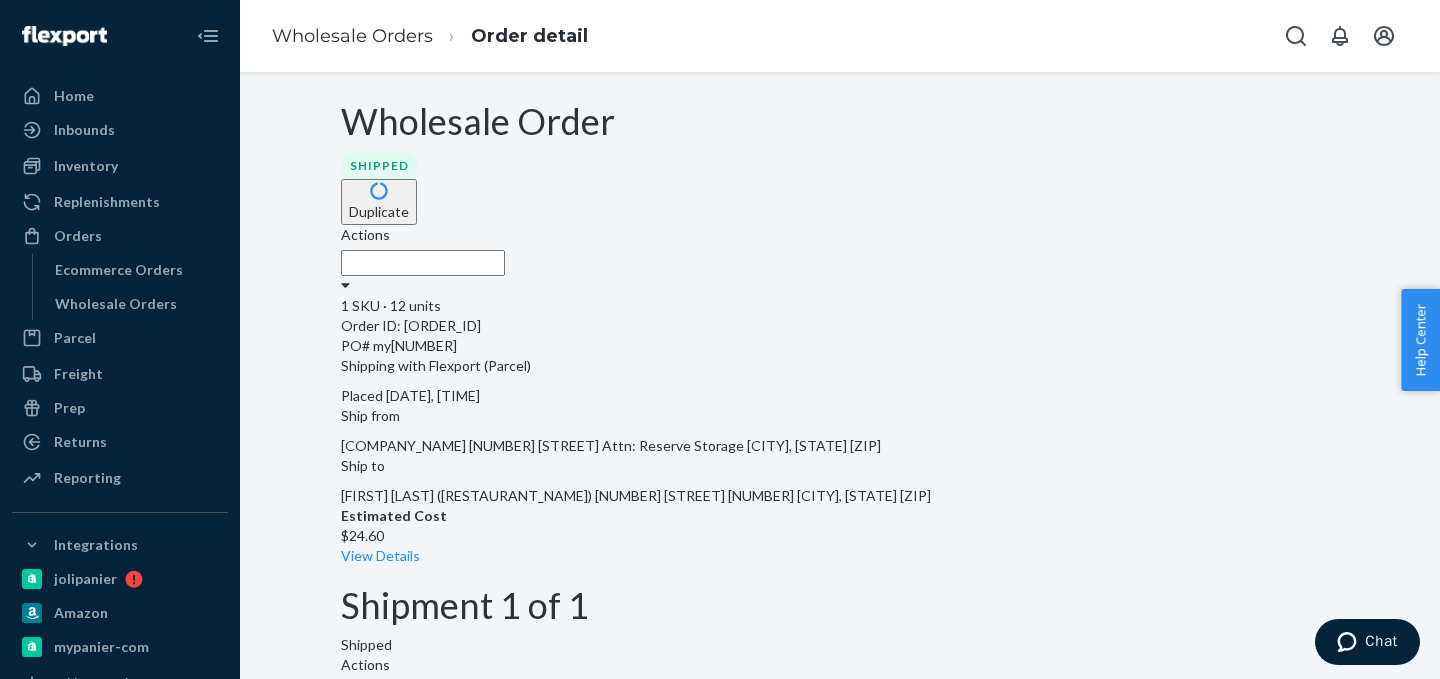 click on "PO# my[NUMBER]" at bounding box center [840, 346] 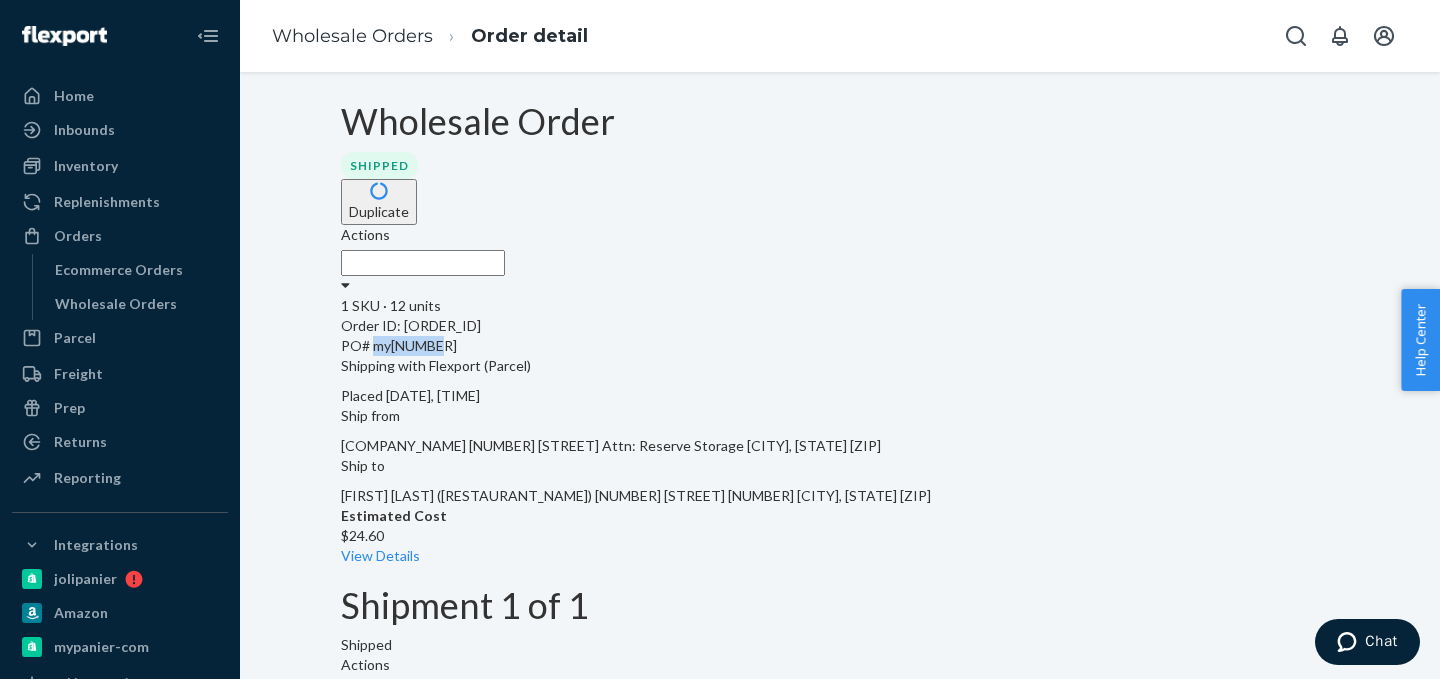 scroll, scrollTop: 0, scrollLeft: 0, axis: both 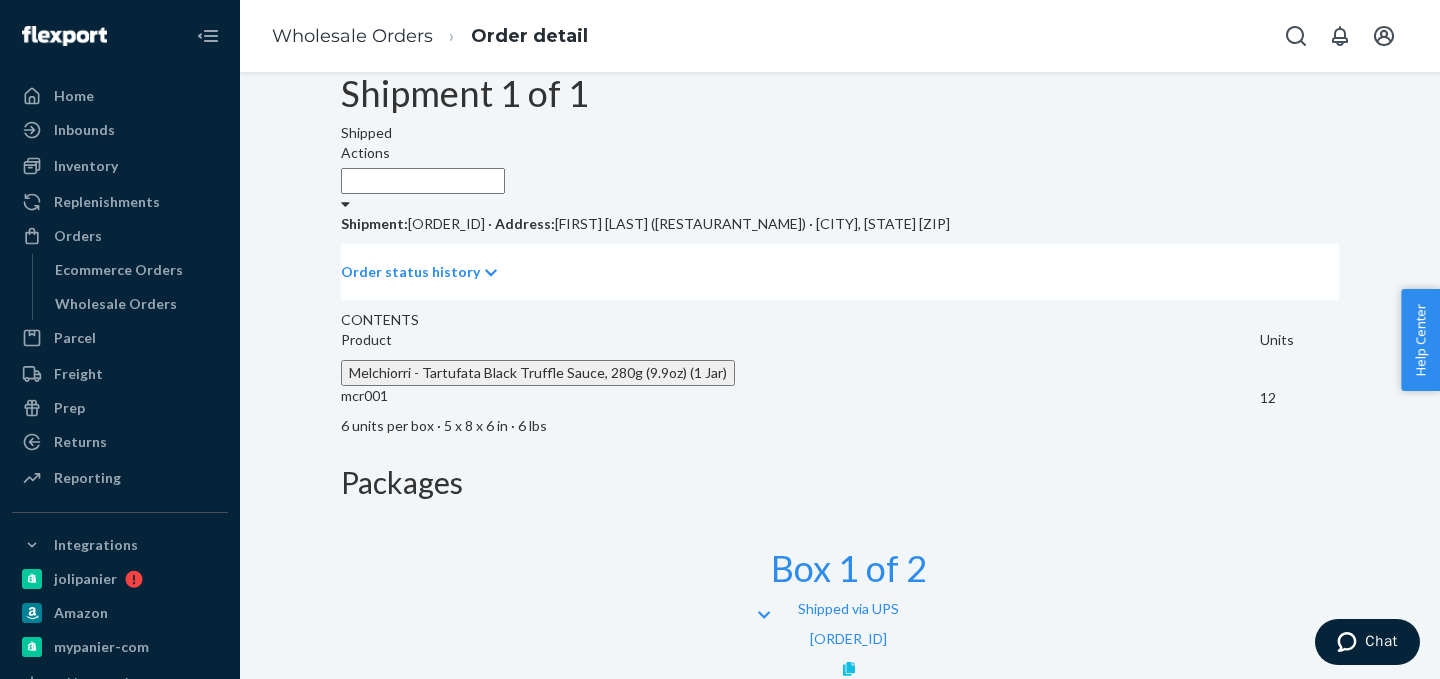 click 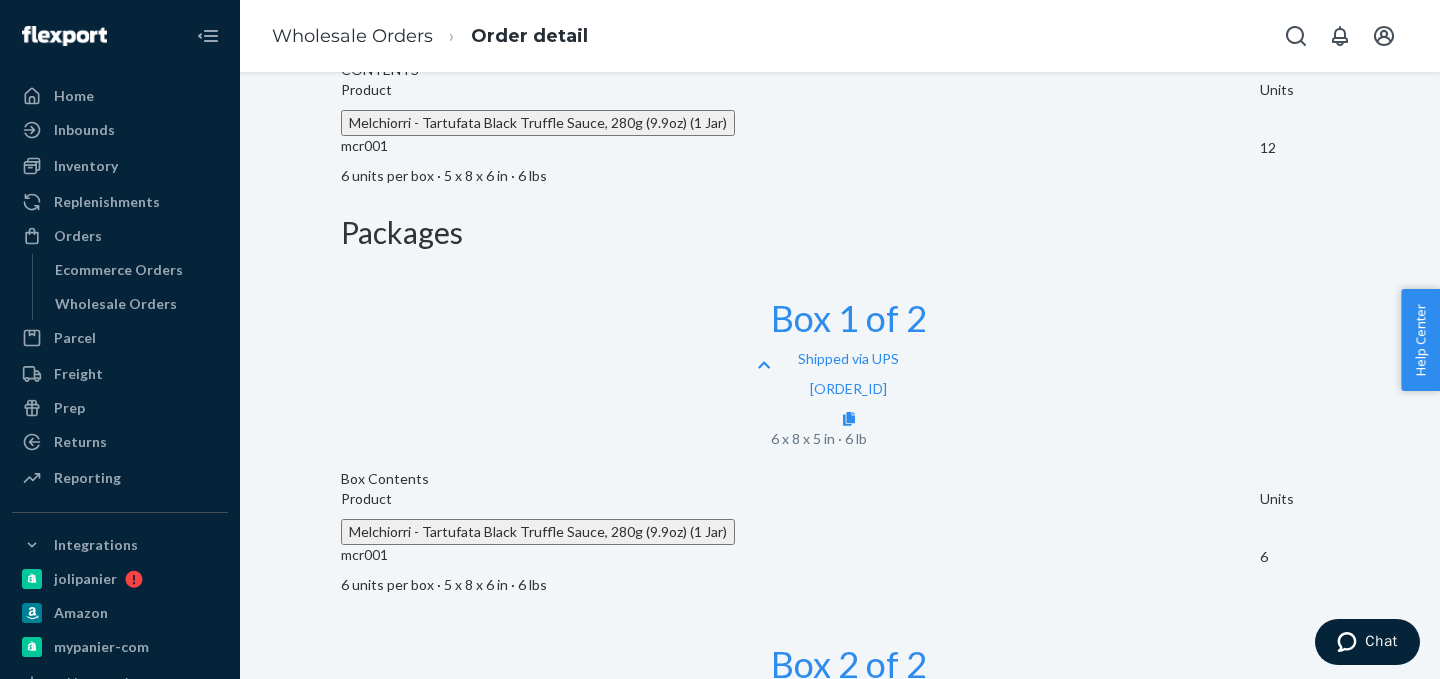 scroll, scrollTop: 758, scrollLeft: 0, axis: vertical 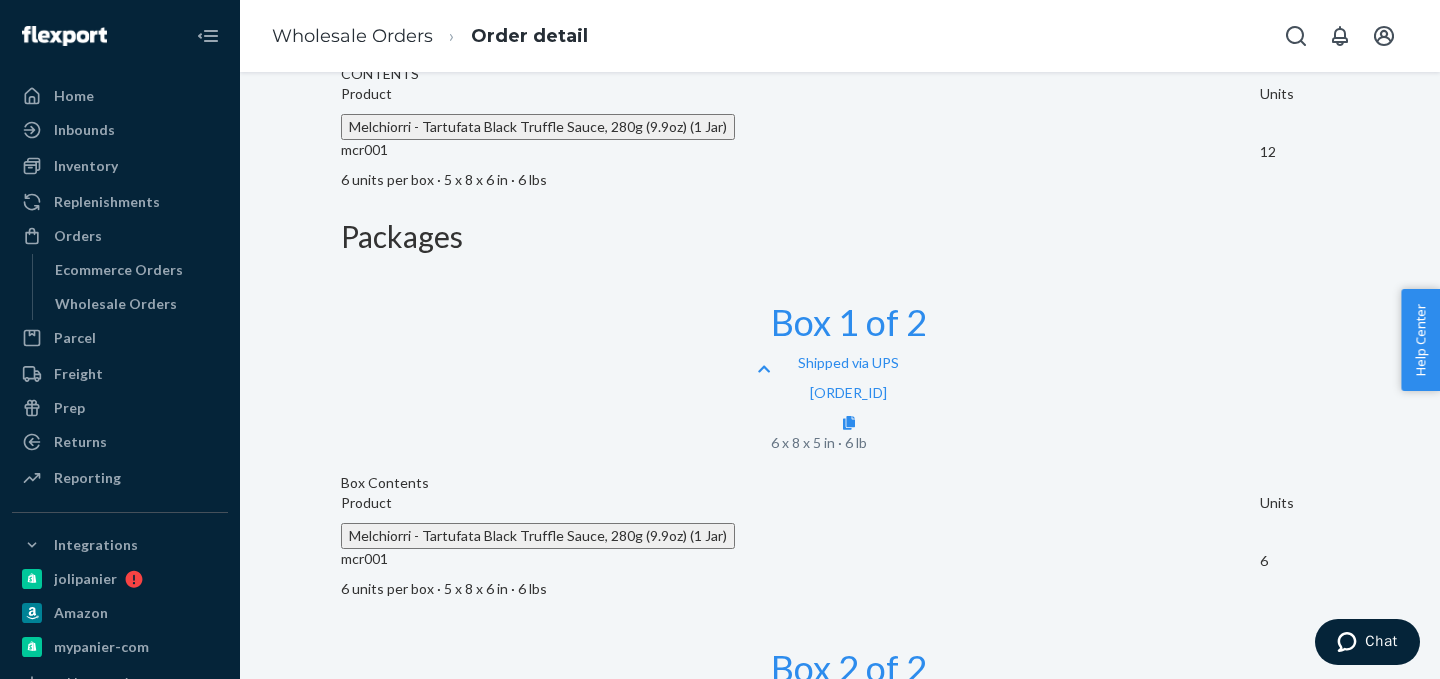 click 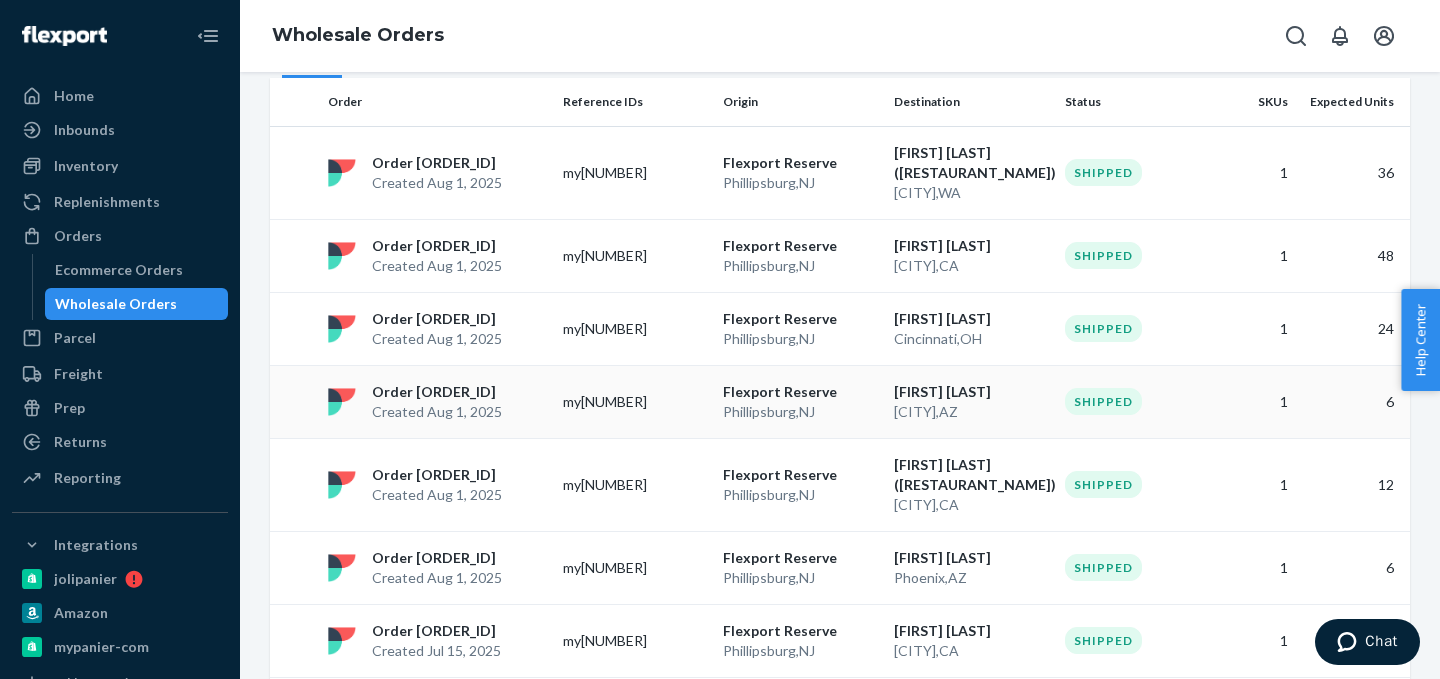 scroll, scrollTop: 166, scrollLeft: 0, axis: vertical 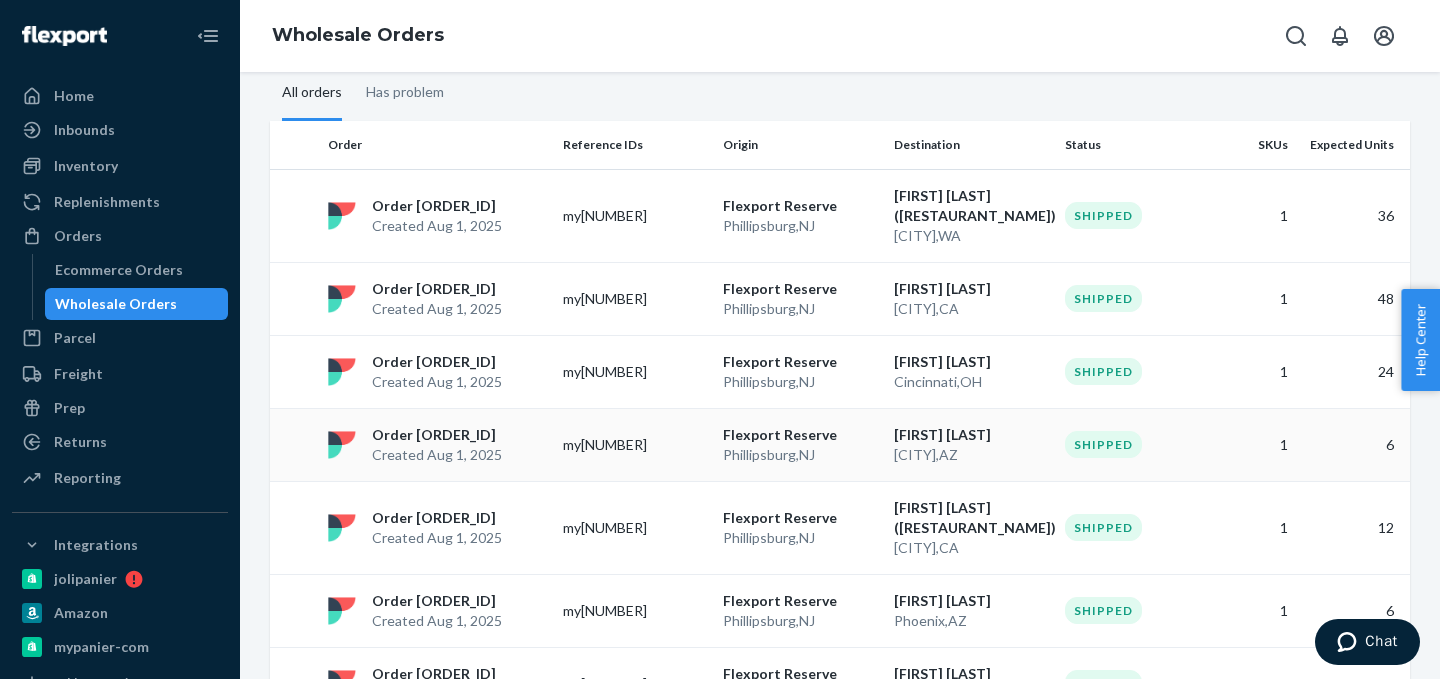 click on "my[NUMBER]" at bounding box center [635, 445] 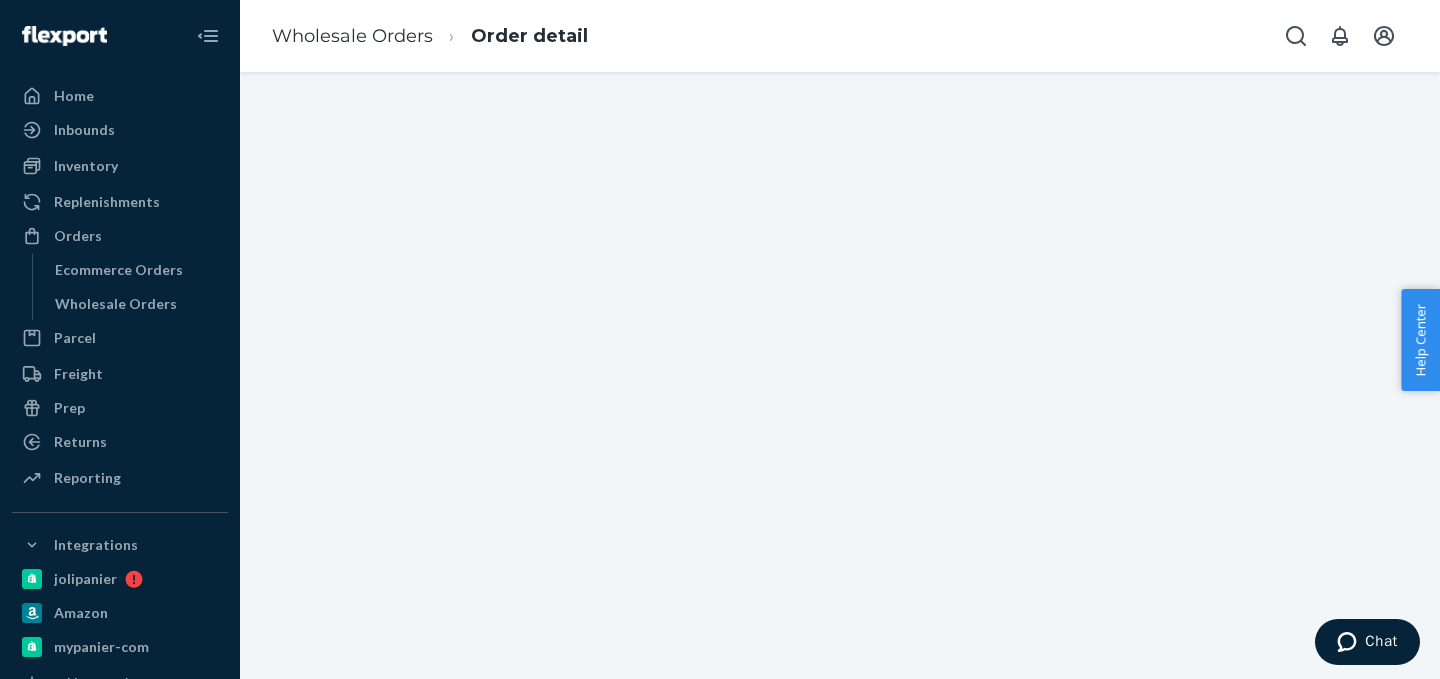 scroll, scrollTop: 0, scrollLeft: 0, axis: both 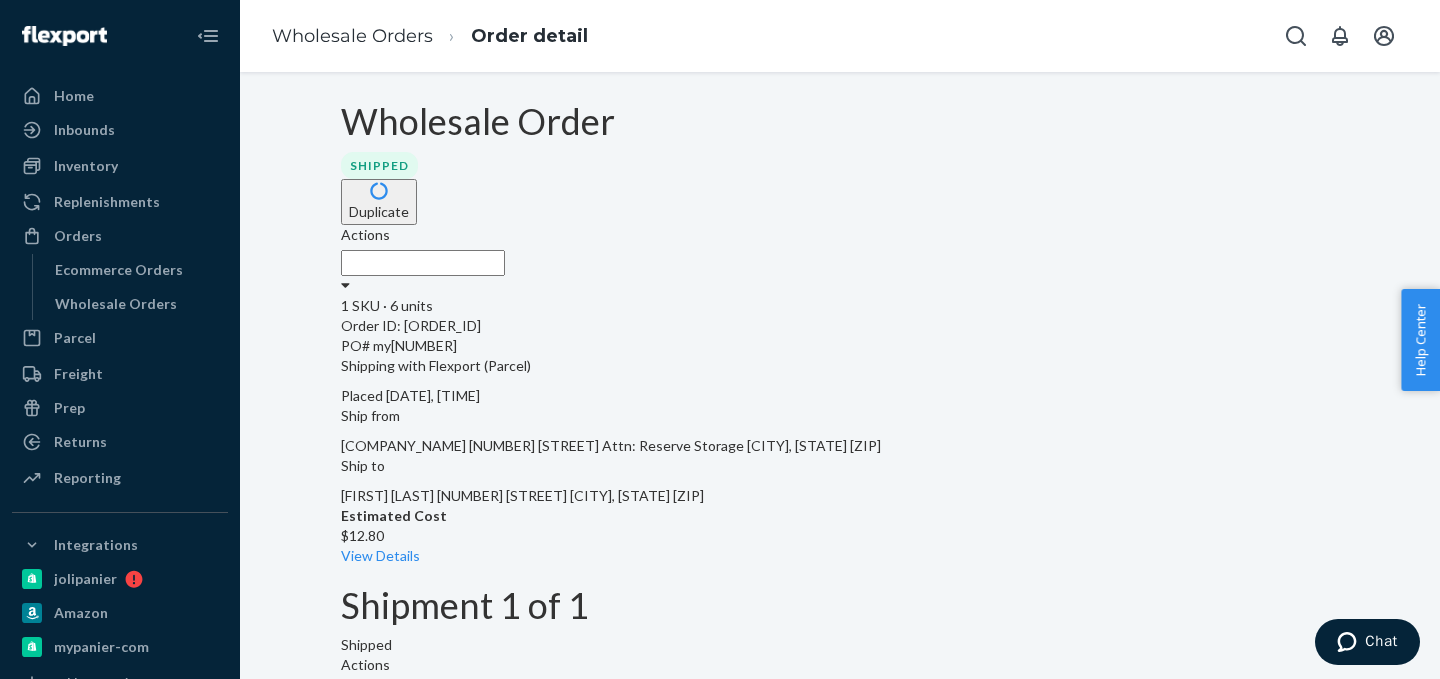 click on "PO# my[NUMBER]" at bounding box center (840, 346) 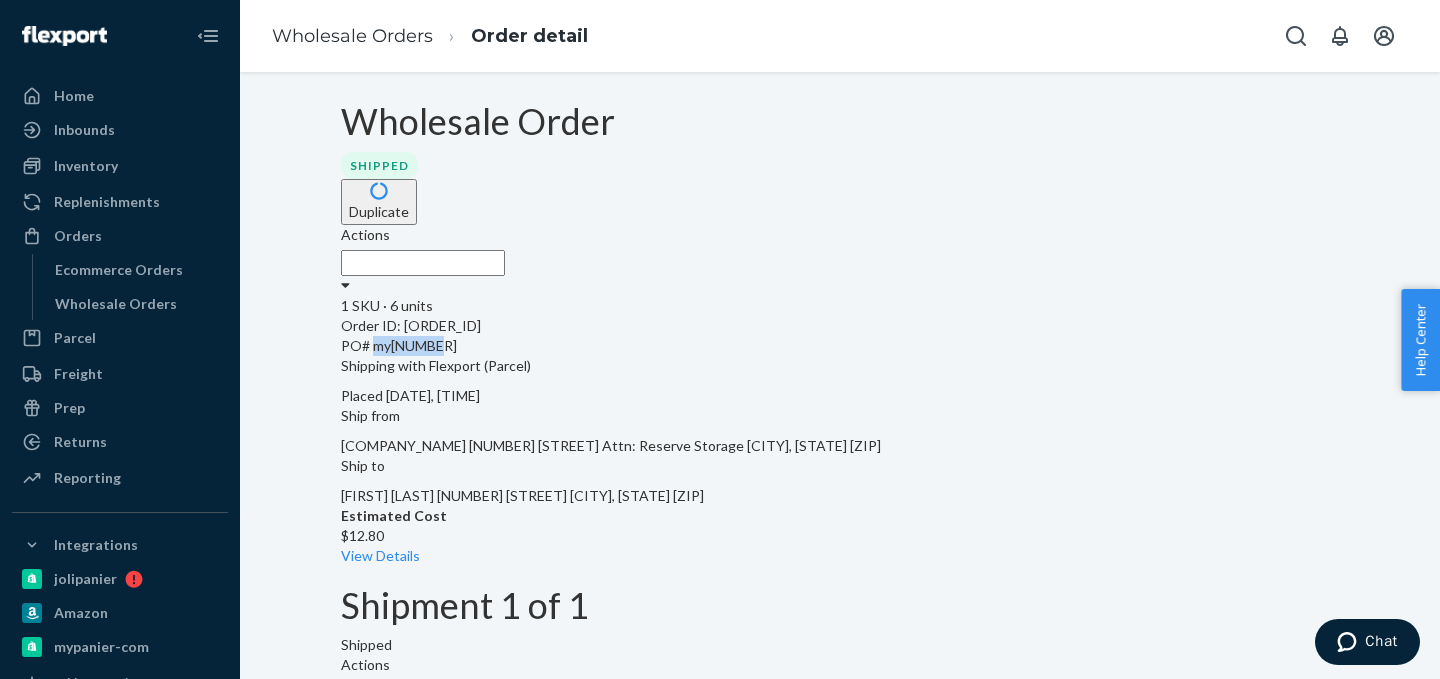 click on "PO# my[NUMBER]" at bounding box center (840, 346) 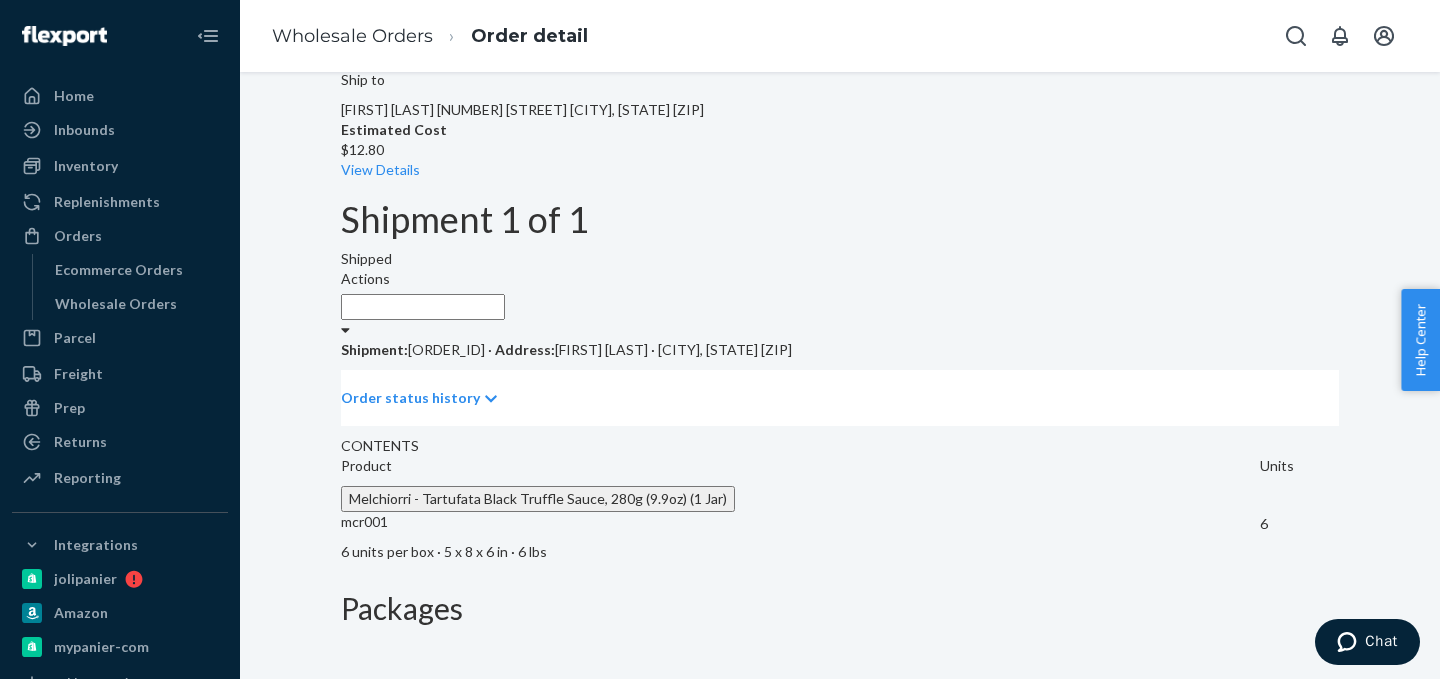 click 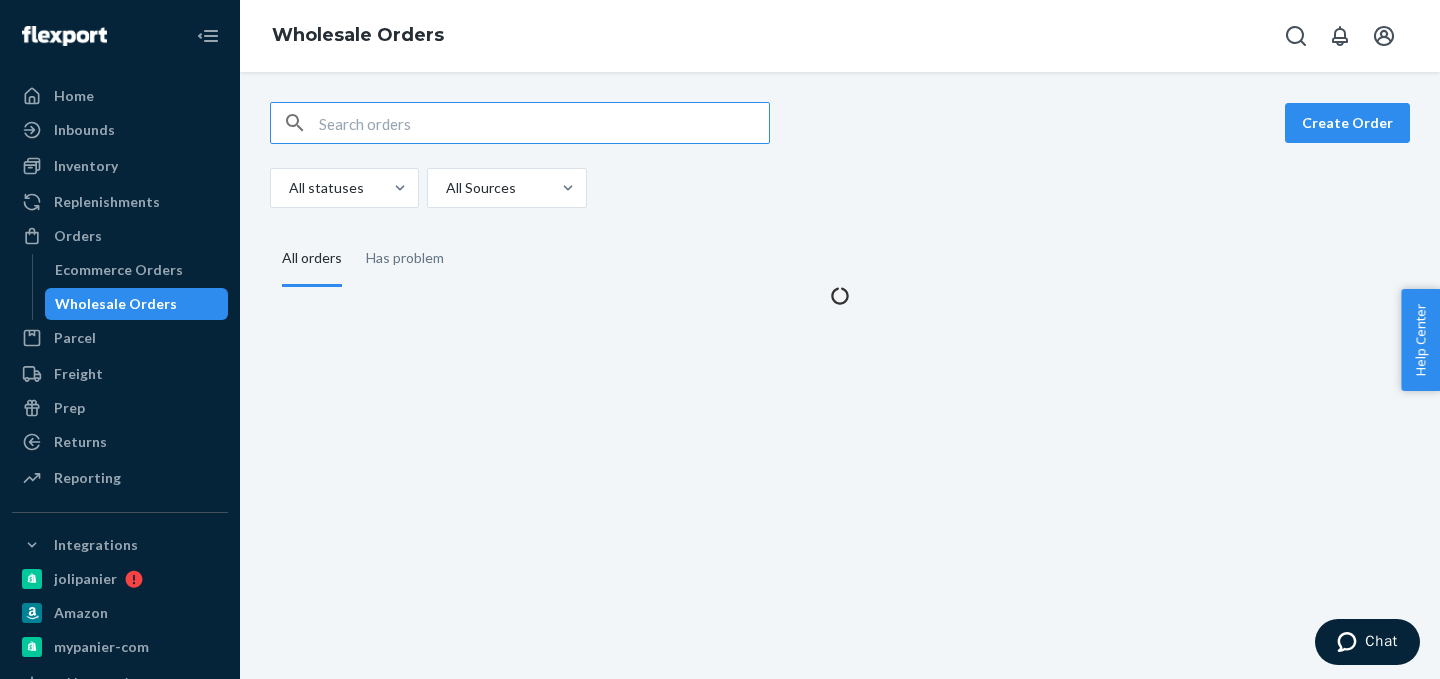 scroll, scrollTop: 0, scrollLeft: 0, axis: both 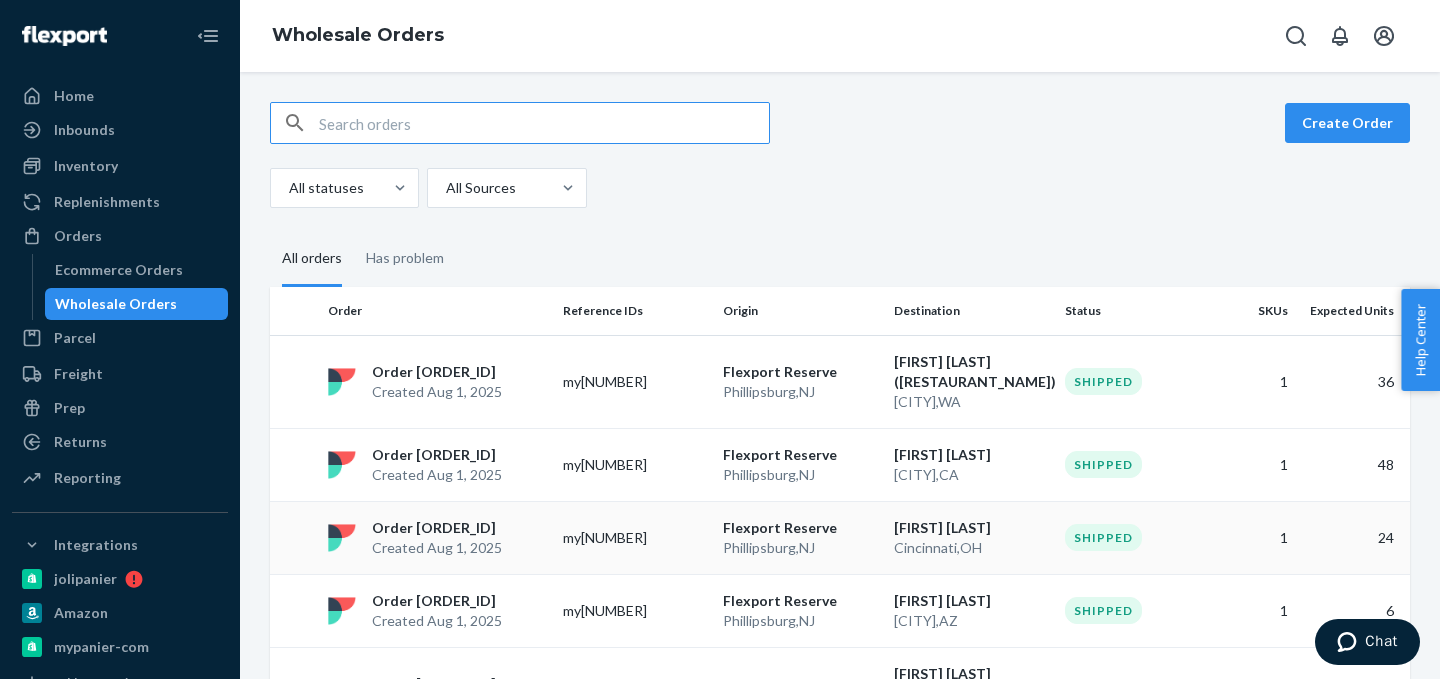 click on "Order [ORDER_ID]" at bounding box center (437, 528) 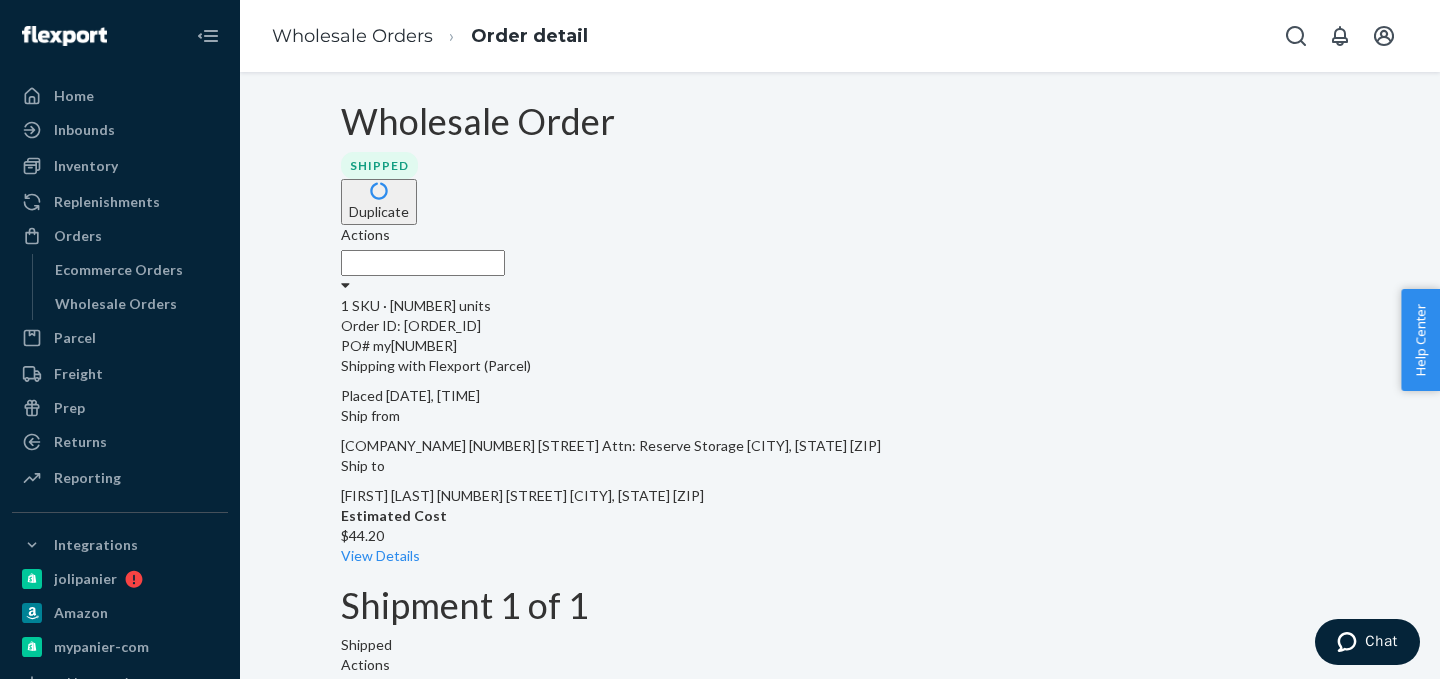 click on "PO# my[NUMBER]" at bounding box center (840, 346) 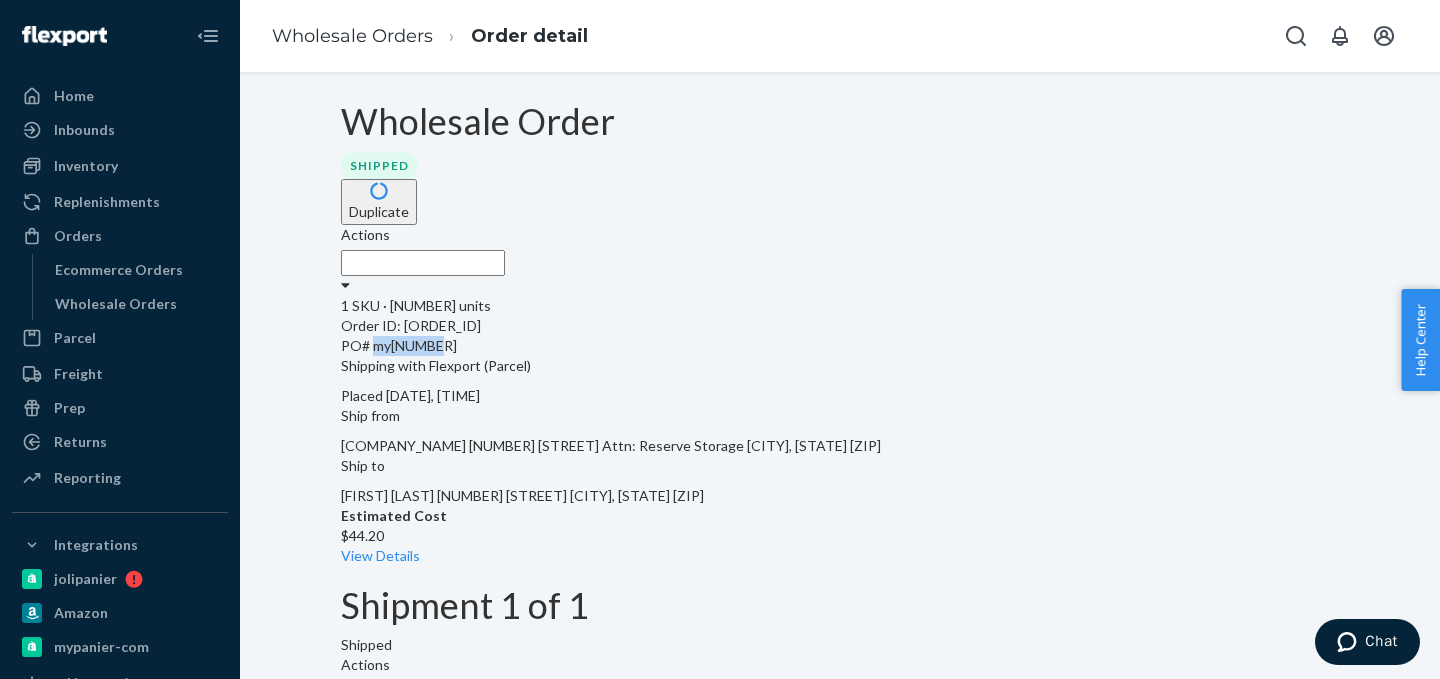 copy on "my[NUMBER]" 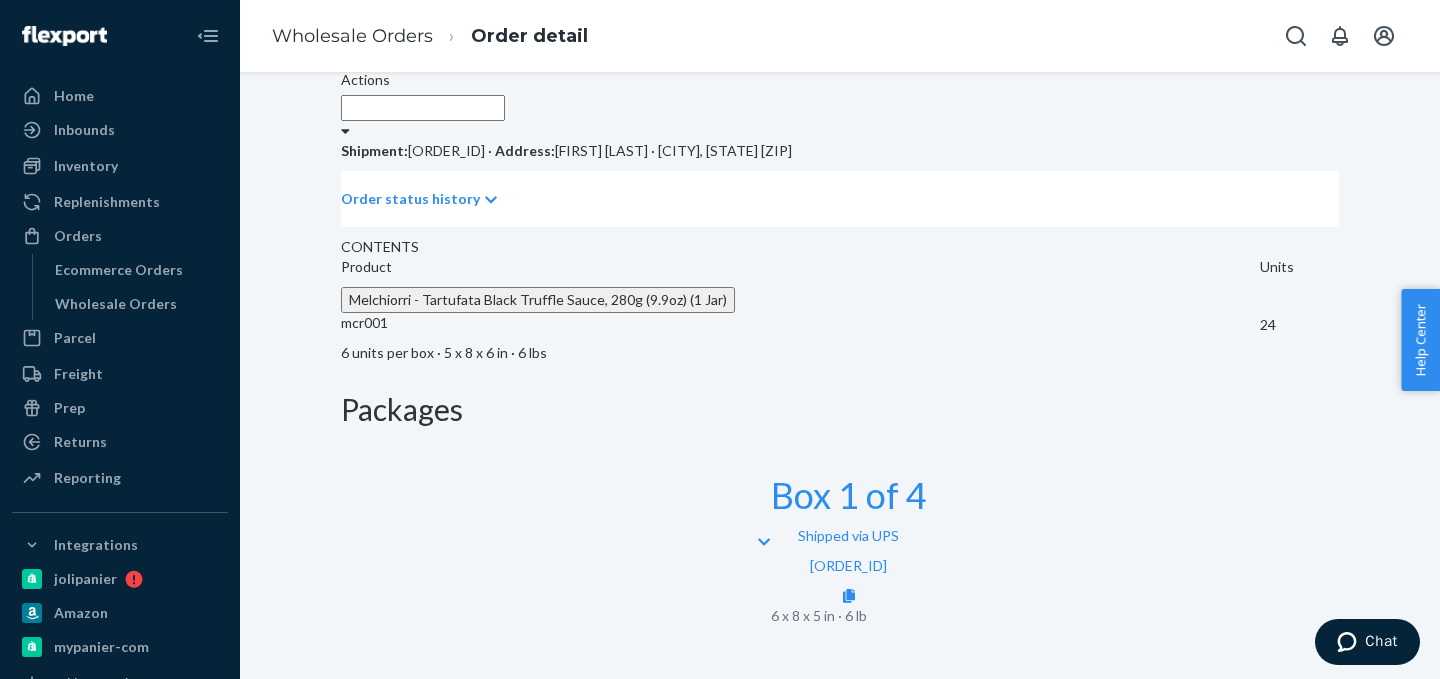 scroll, scrollTop: 692, scrollLeft: 0, axis: vertical 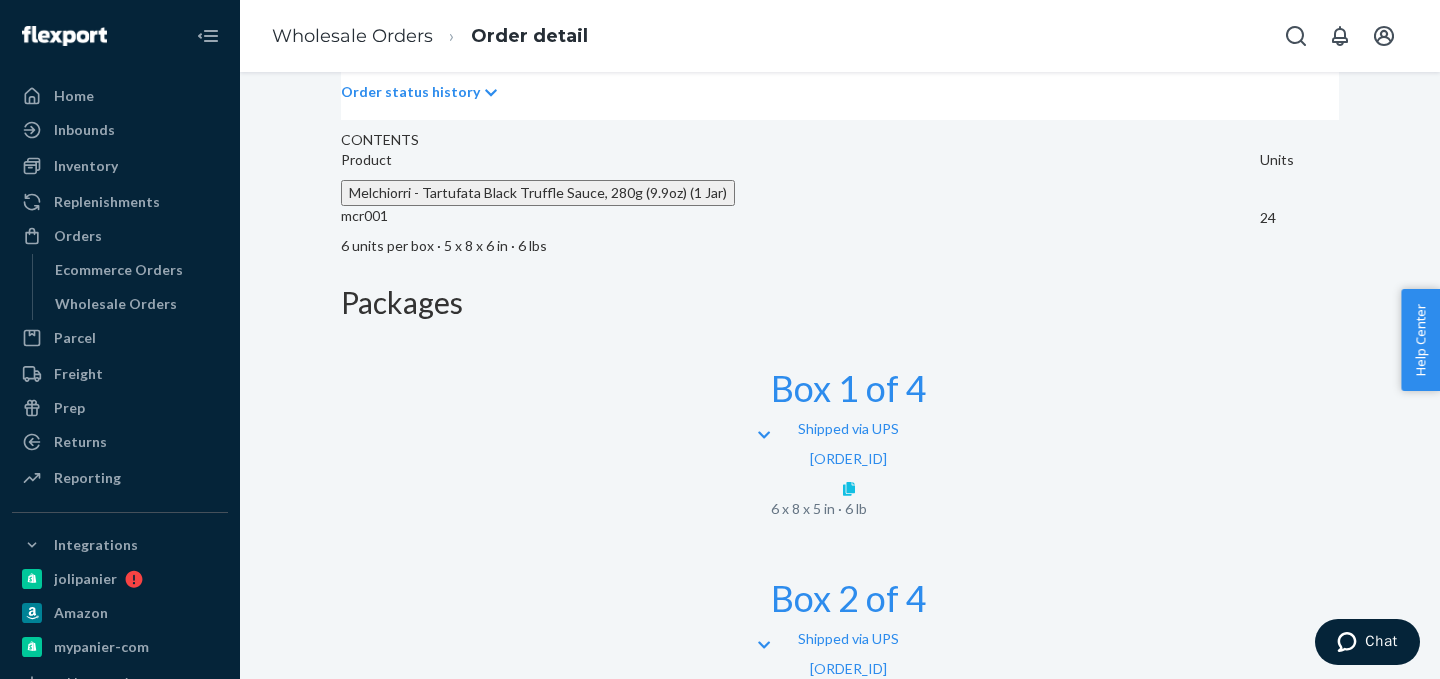 click 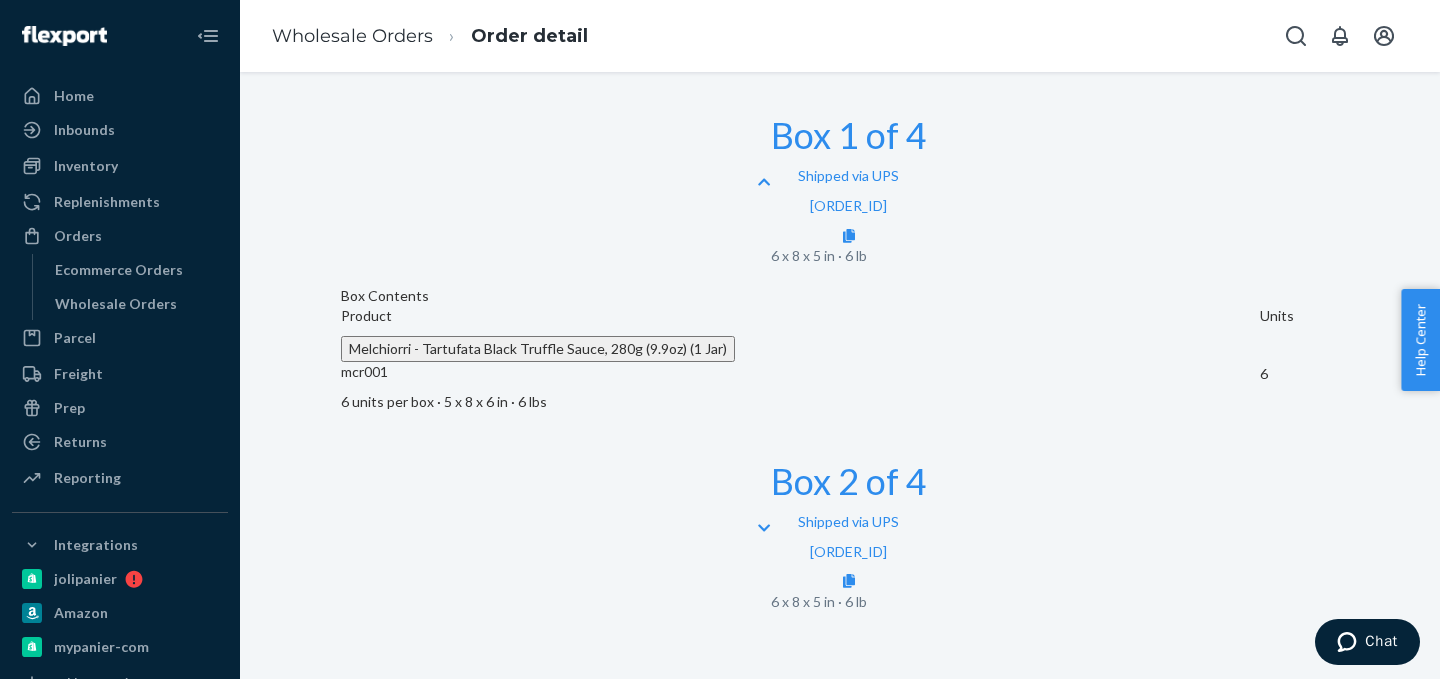 scroll, scrollTop: 944, scrollLeft: 0, axis: vertical 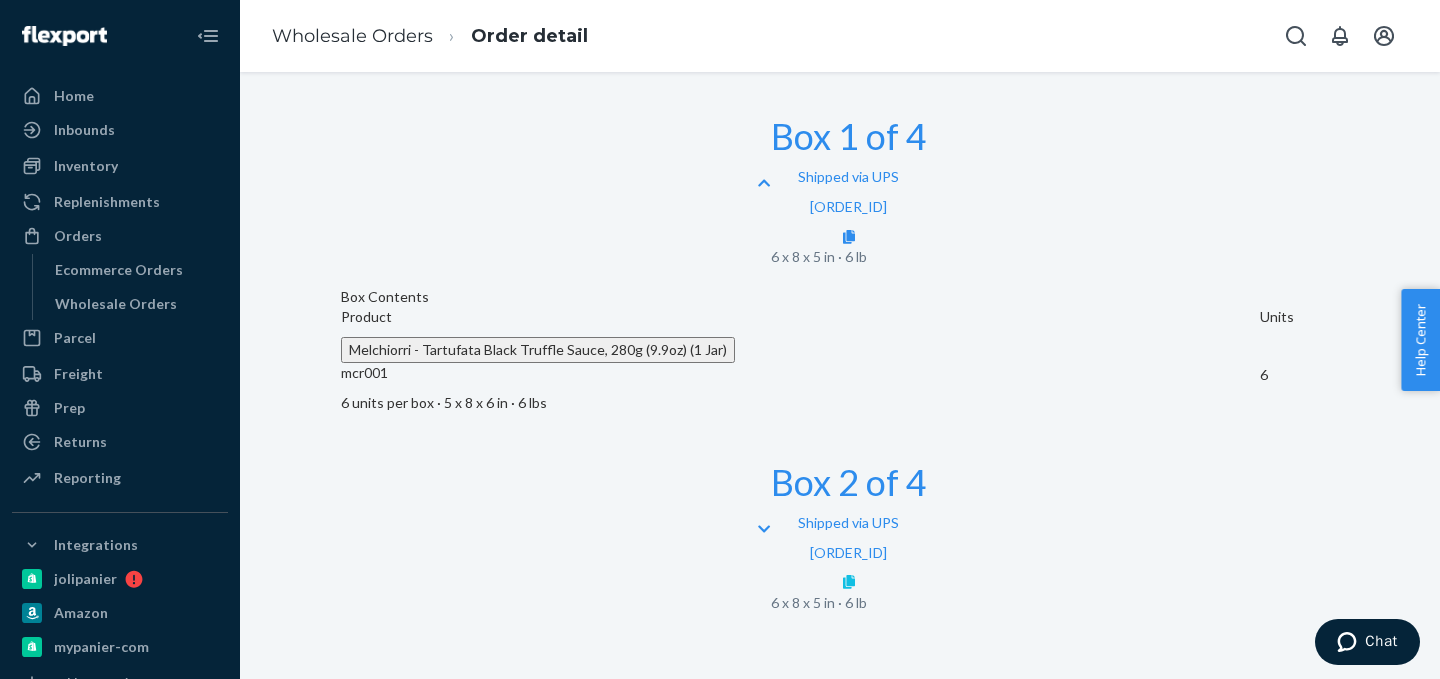 click 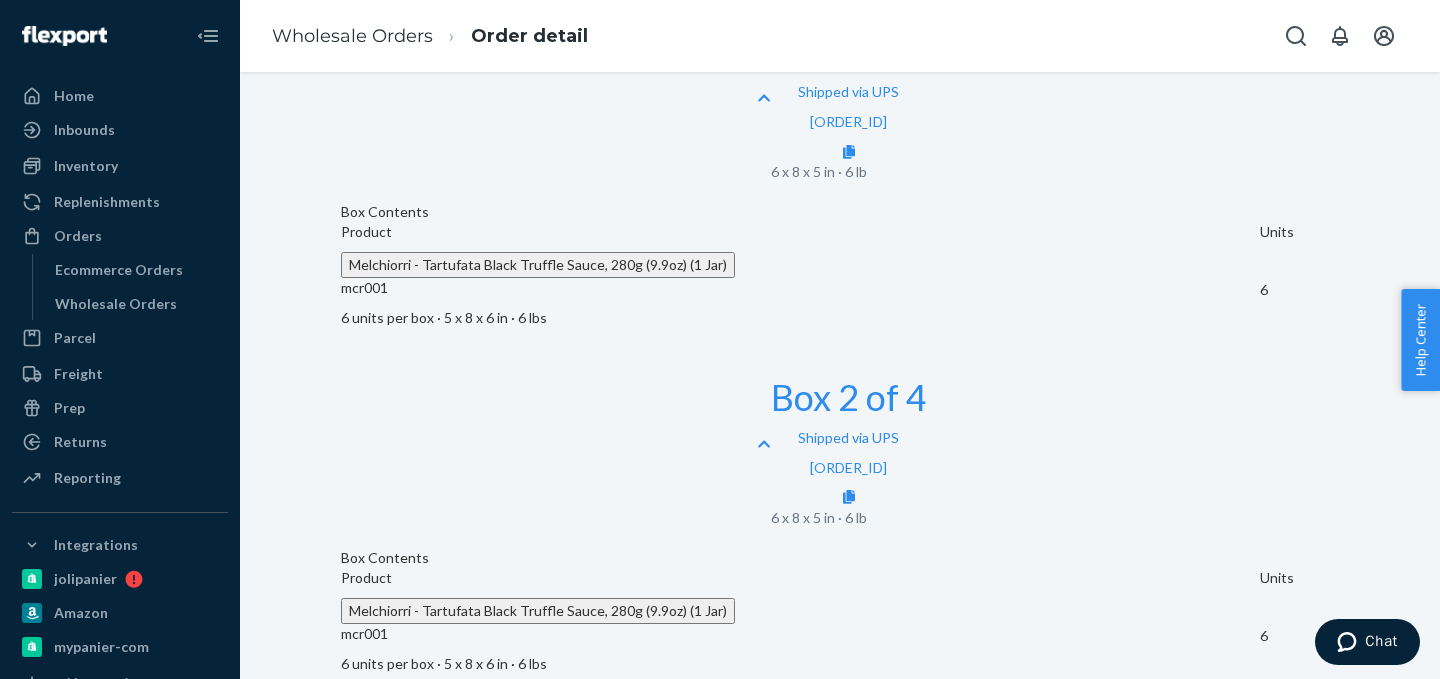 scroll, scrollTop: 1198, scrollLeft: 0, axis: vertical 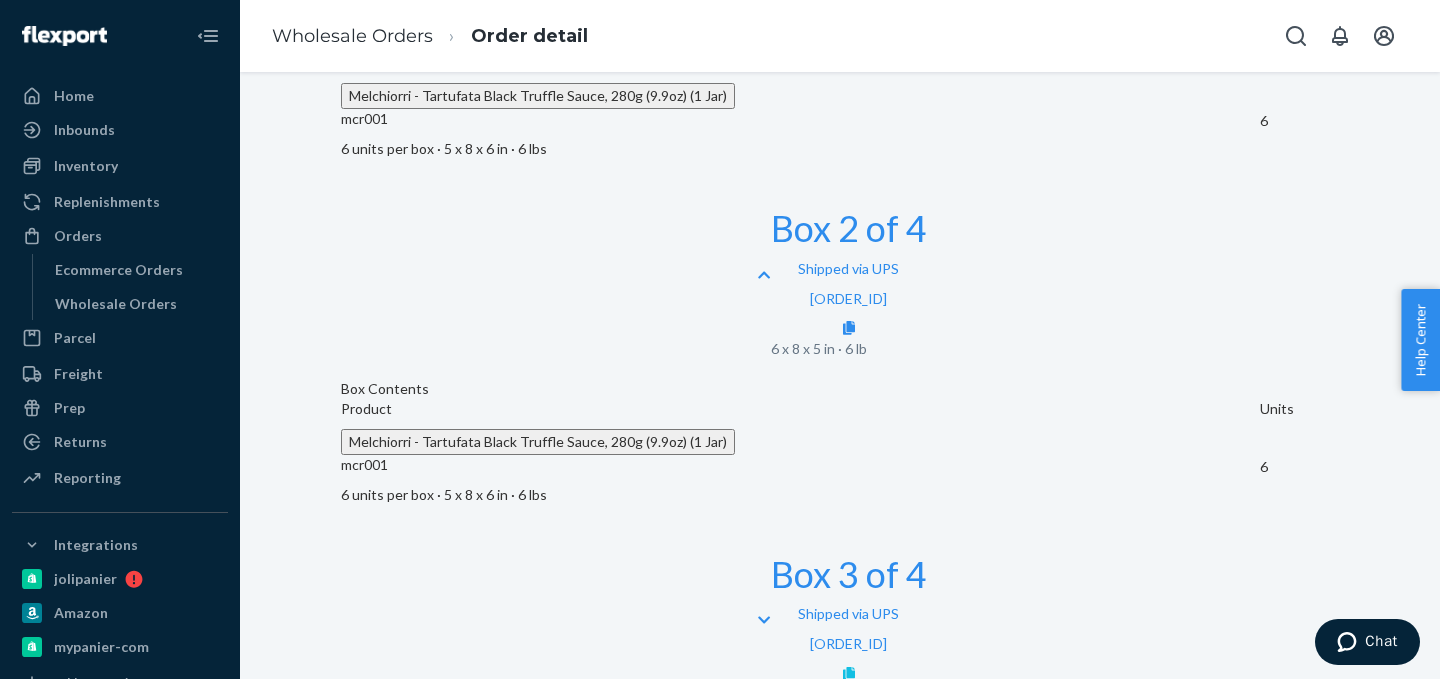 click 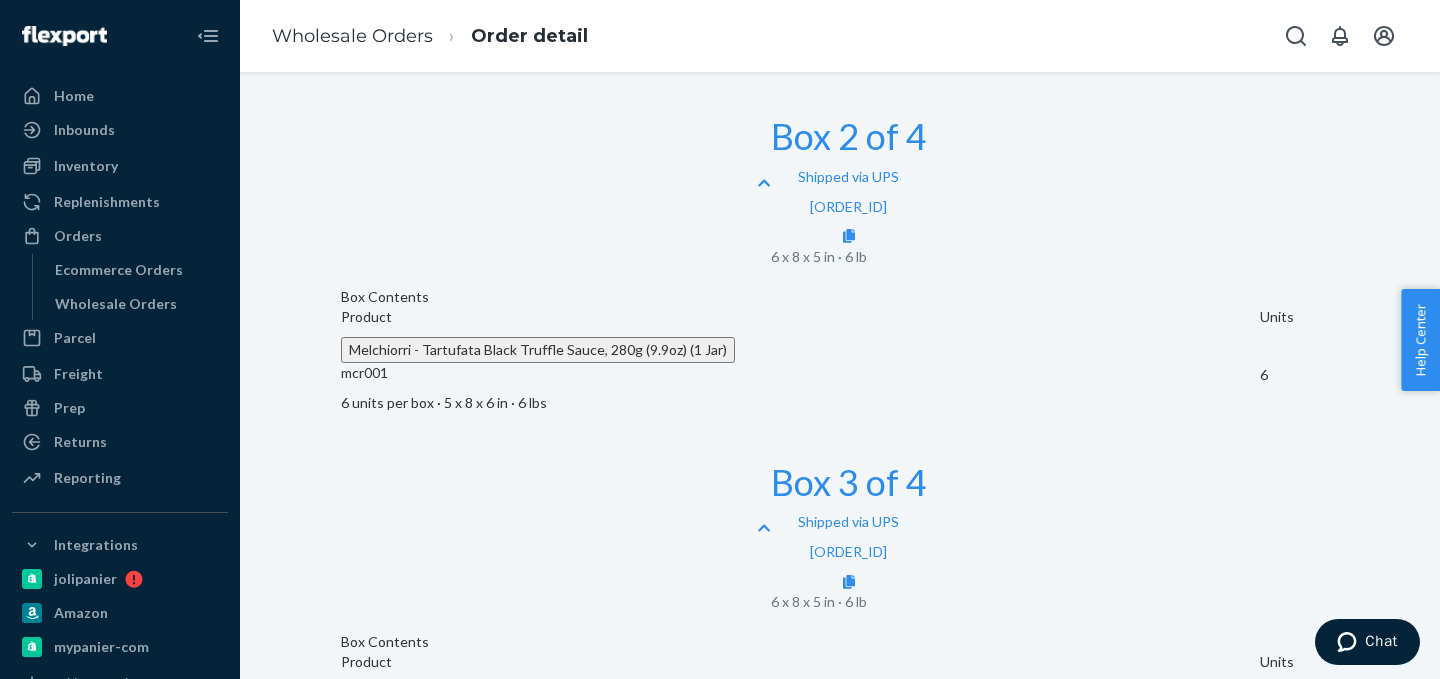 scroll, scrollTop: 1451, scrollLeft: 0, axis: vertical 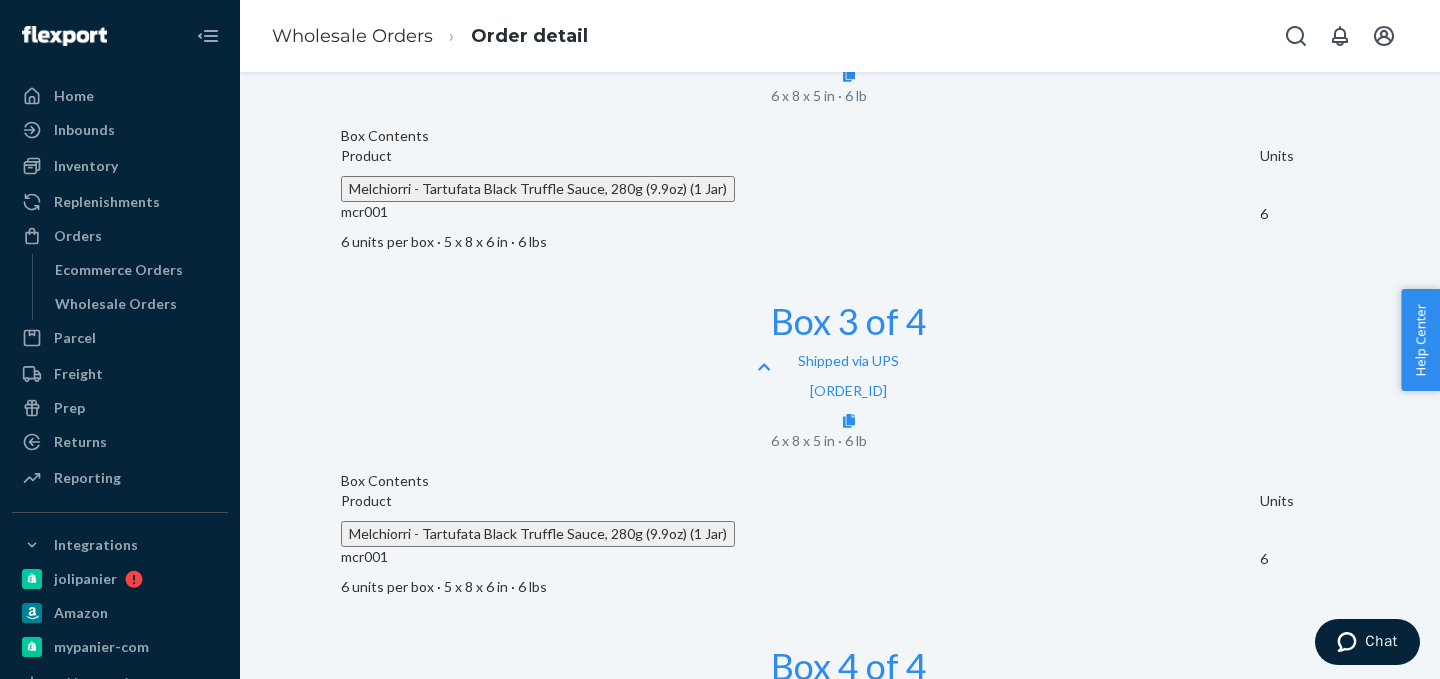 click 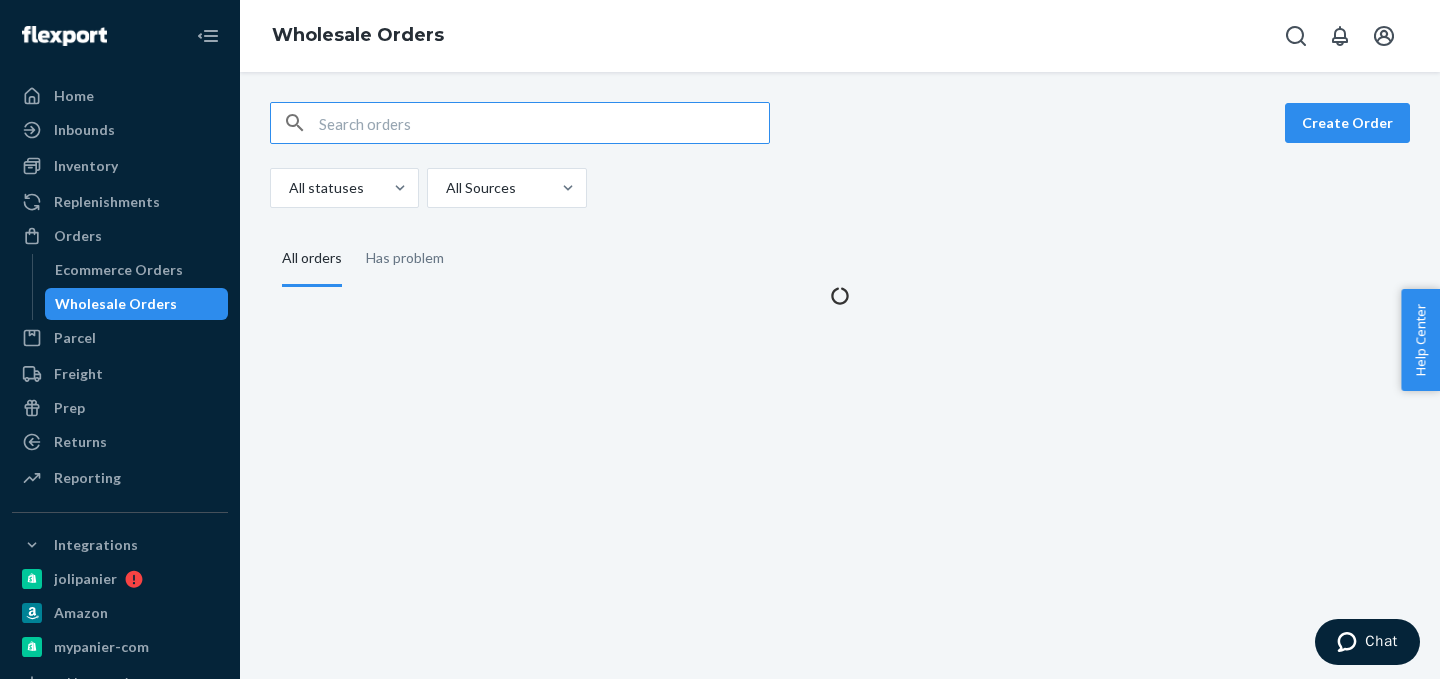 scroll, scrollTop: 0, scrollLeft: 0, axis: both 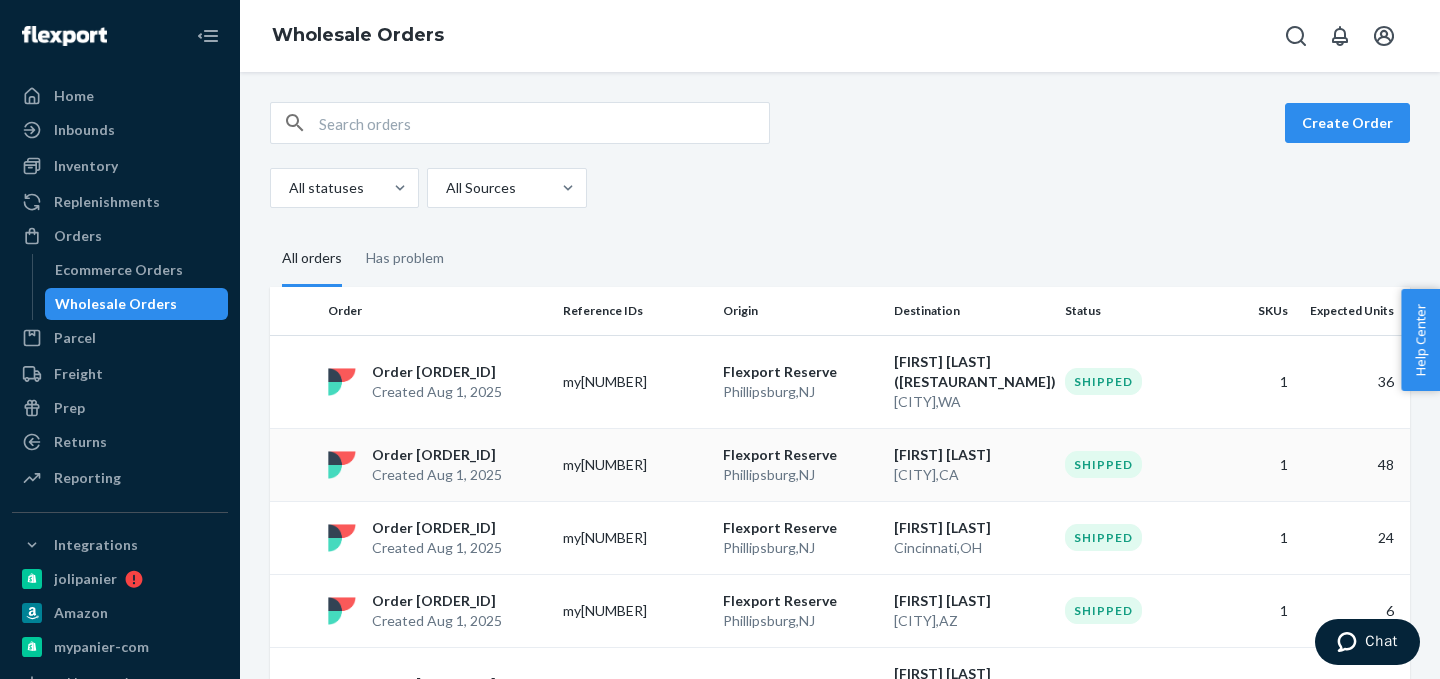 click on "Order [ORDER_ID]" at bounding box center (437, 455) 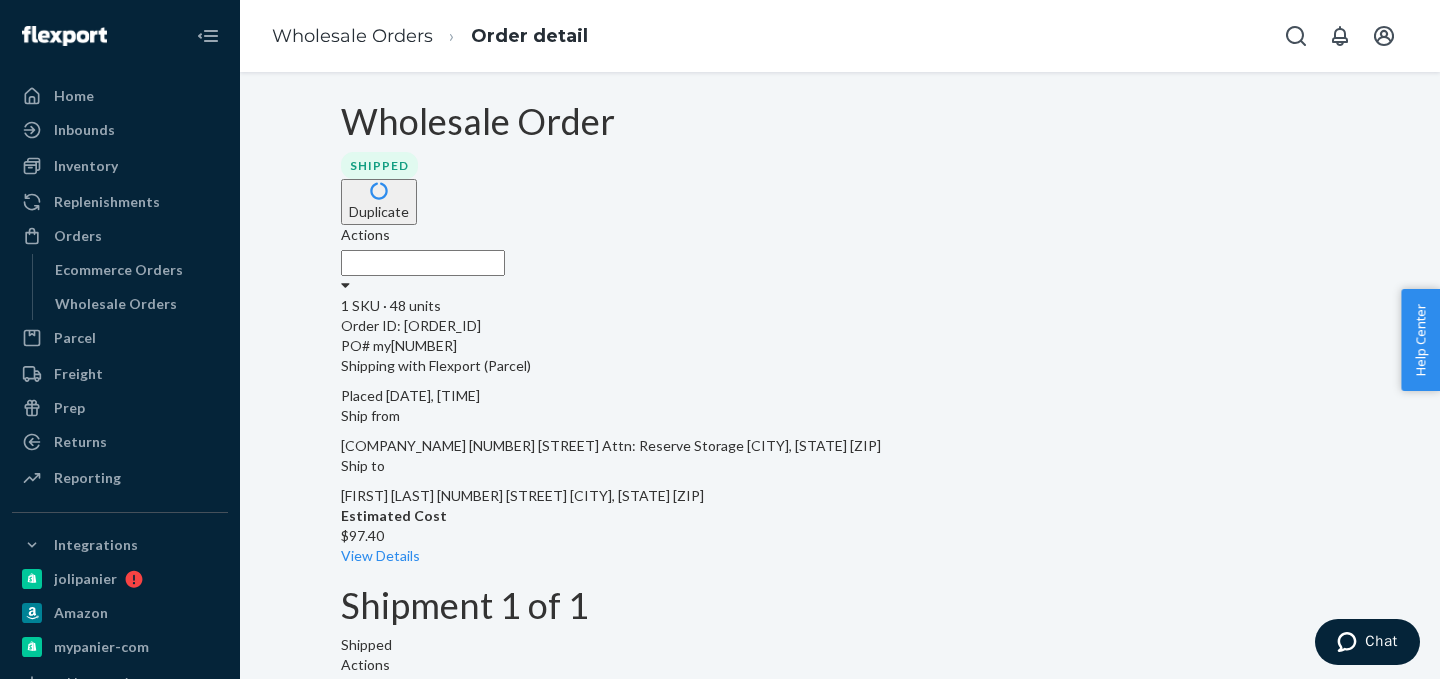 click on "PO# my[NUMBER]" at bounding box center [840, 346] 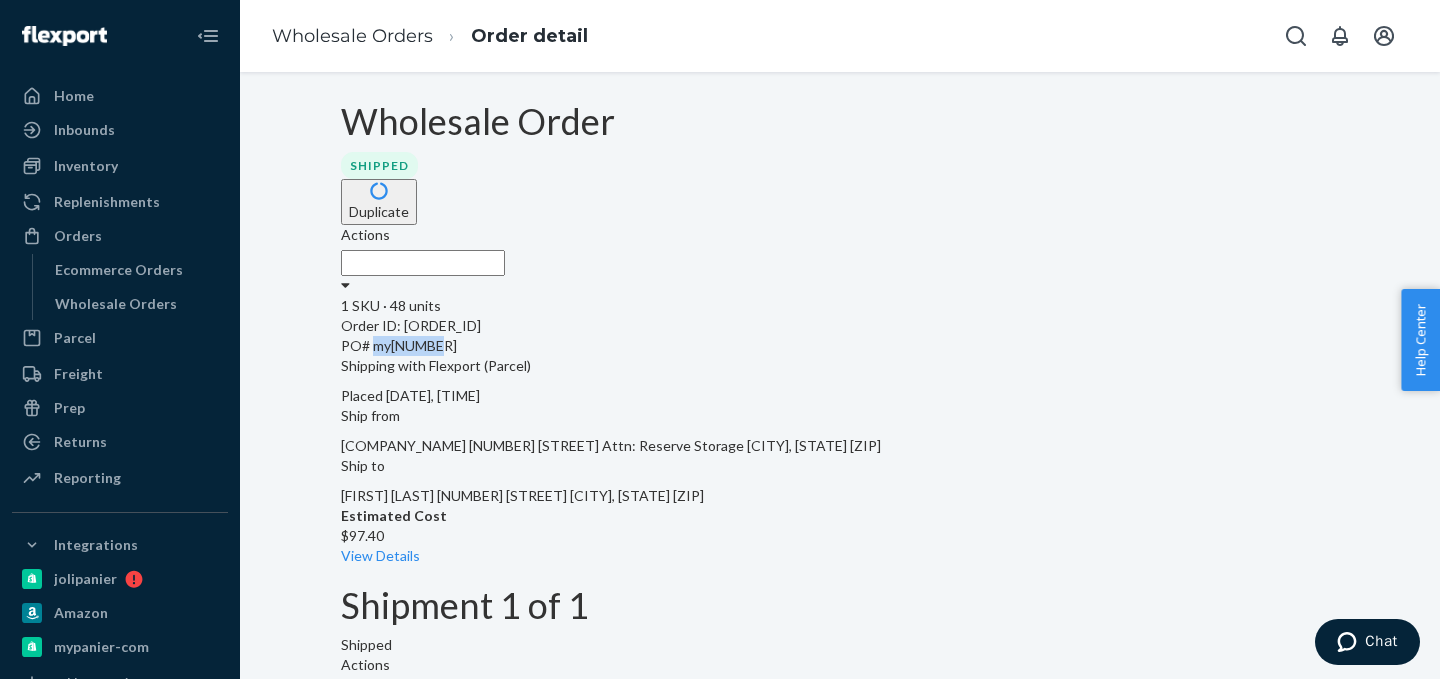 copy on "my[NUMBER]" 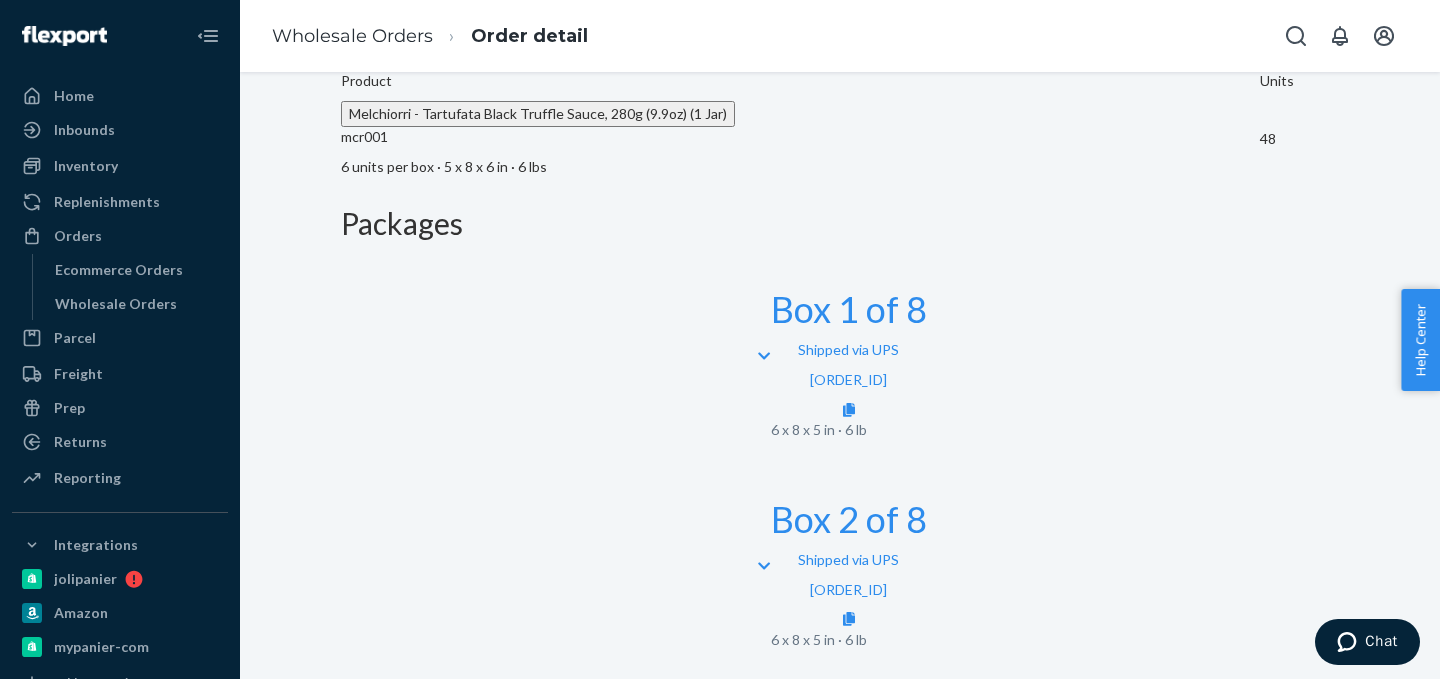 scroll, scrollTop: 763, scrollLeft: 0, axis: vertical 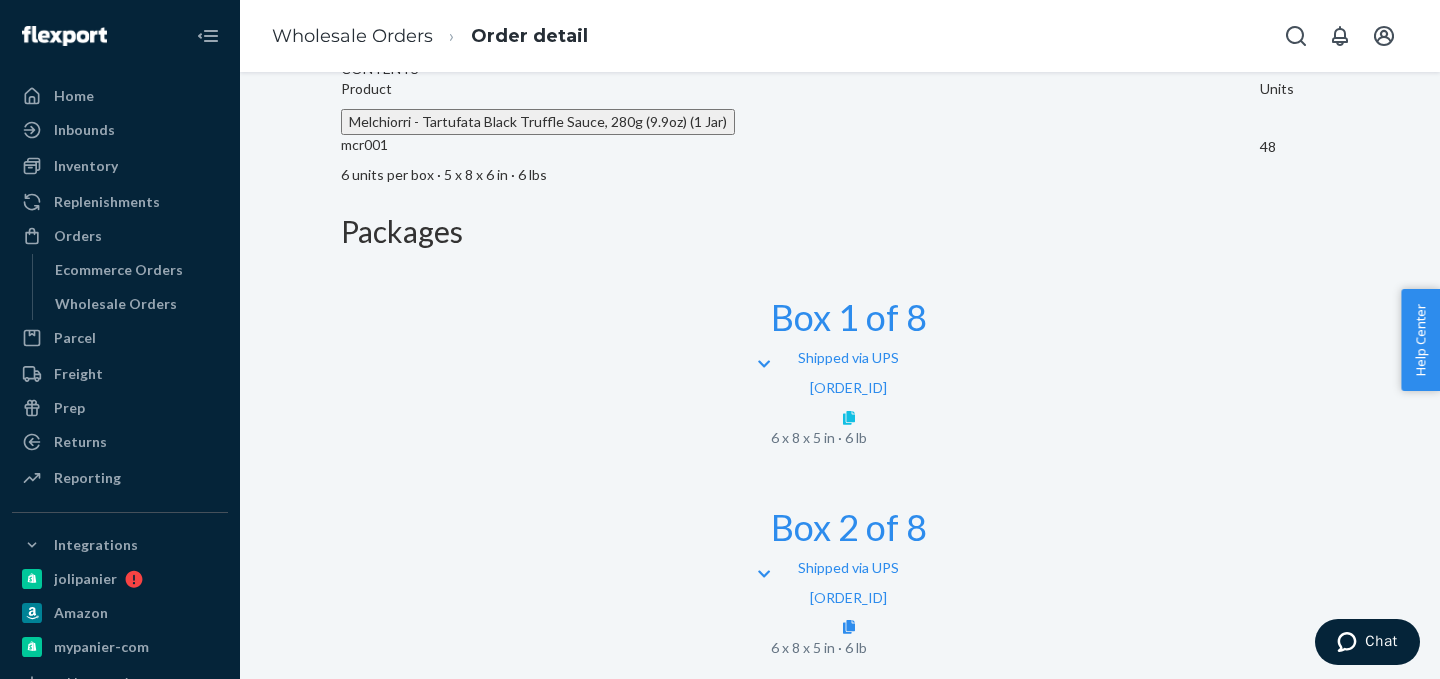 click 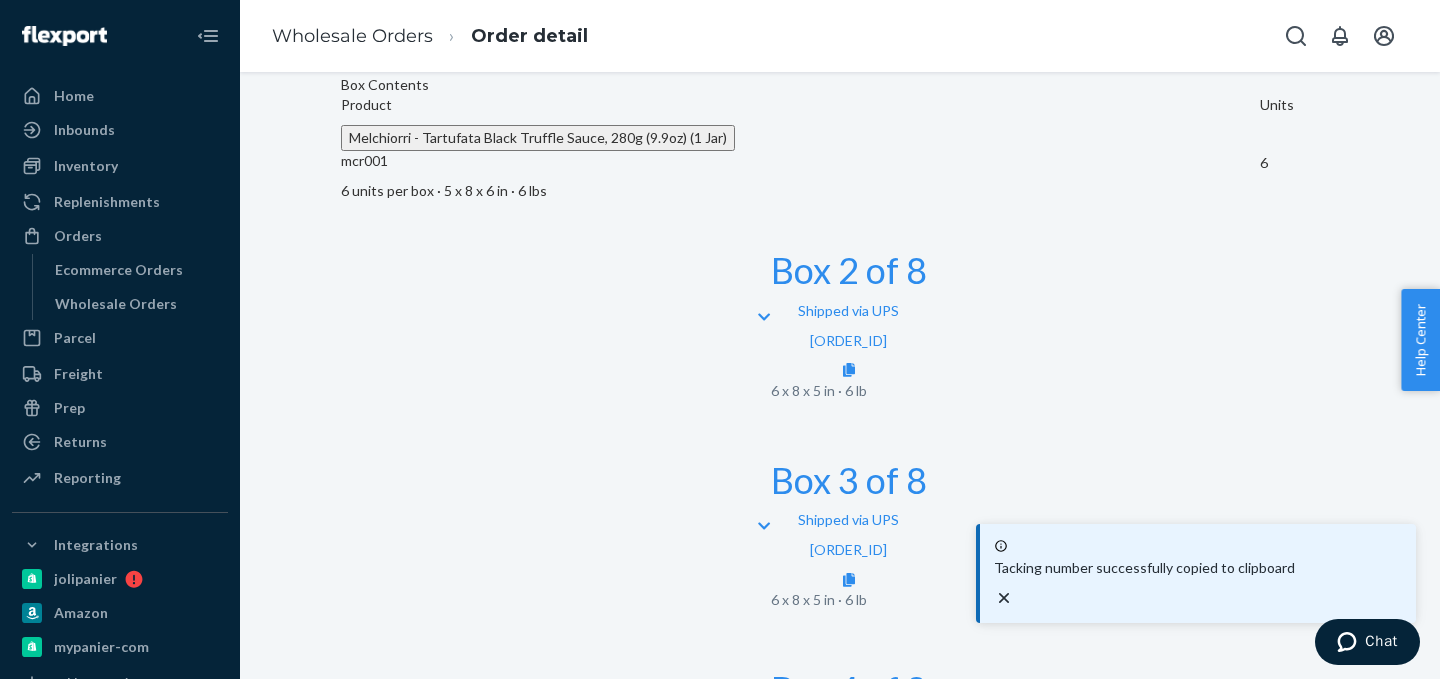 scroll, scrollTop: 1153, scrollLeft: 0, axis: vertical 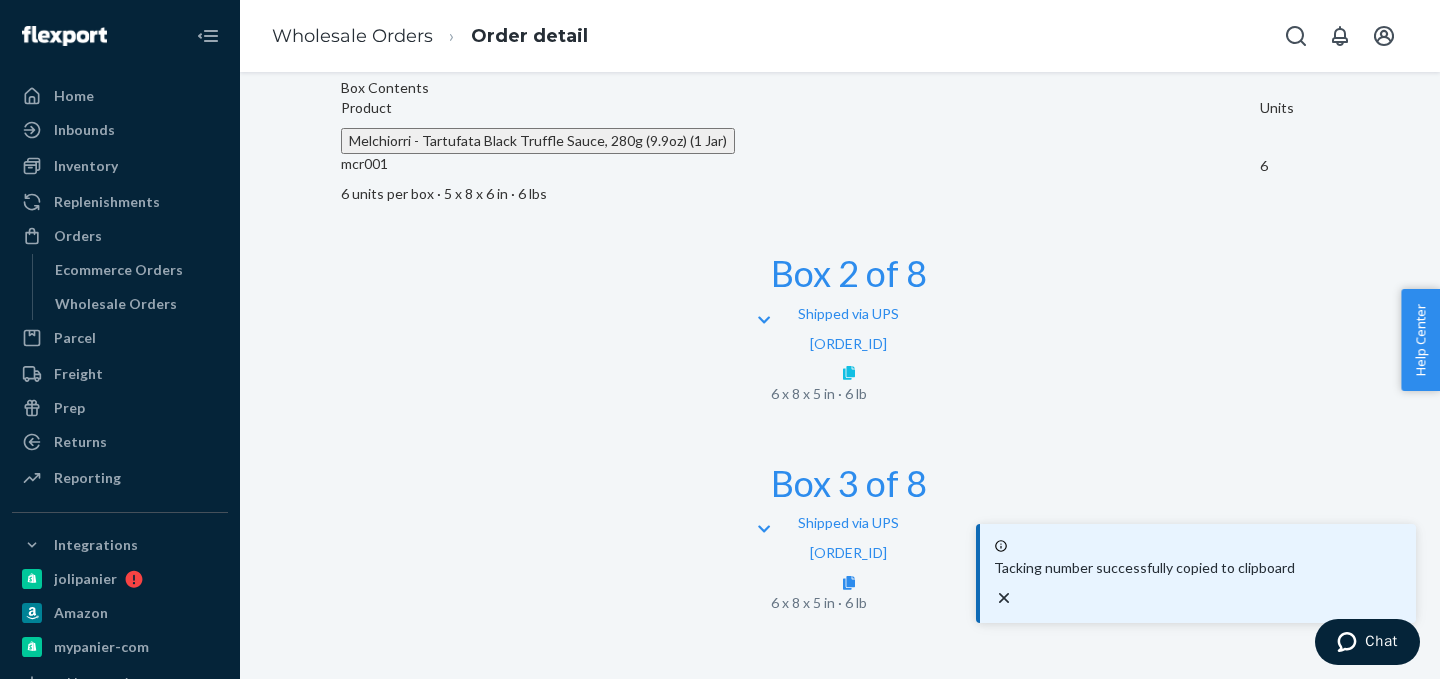 click 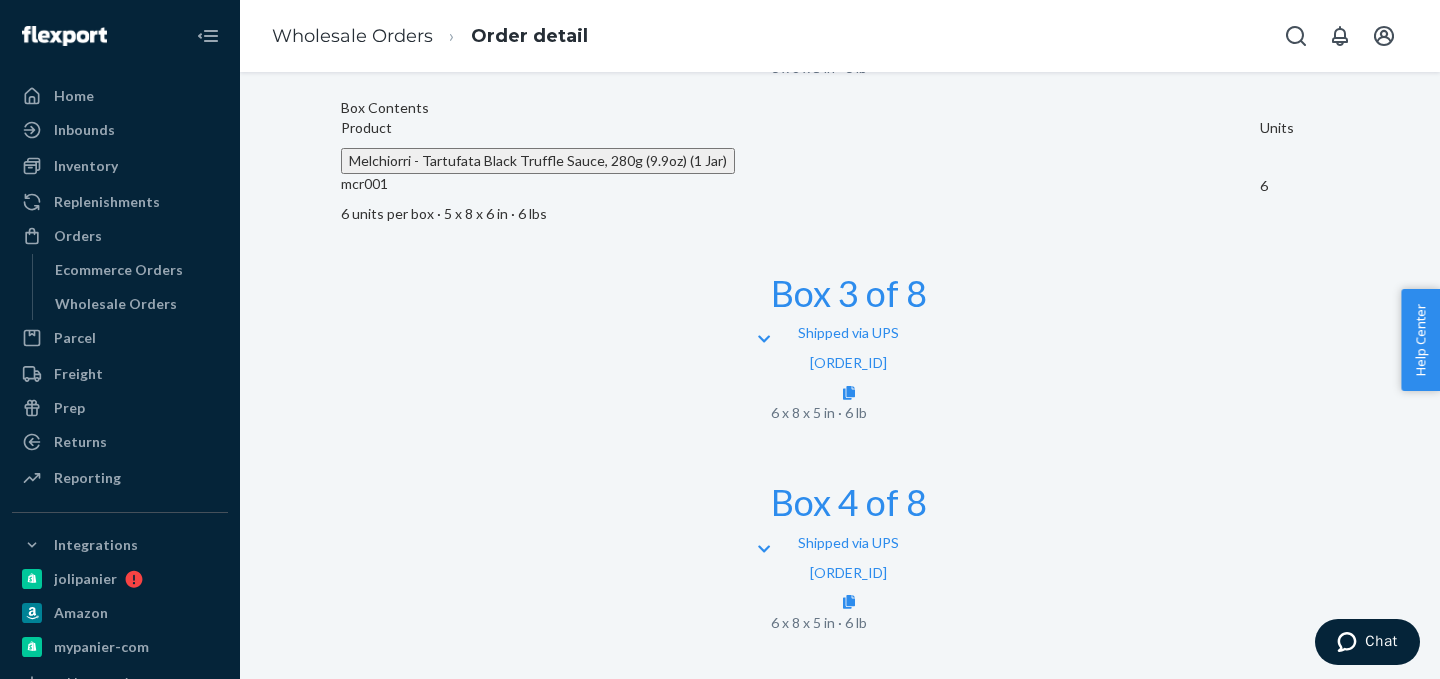 scroll, scrollTop: 1475, scrollLeft: 0, axis: vertical 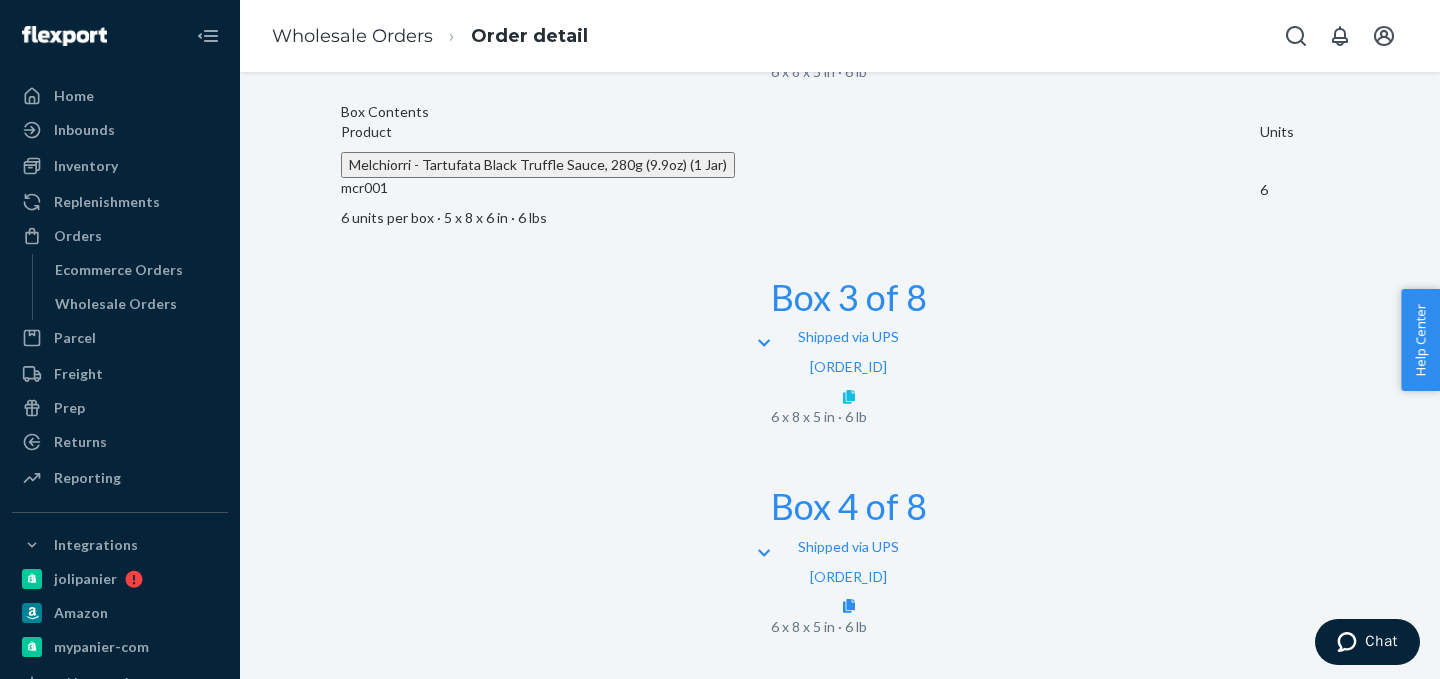 click 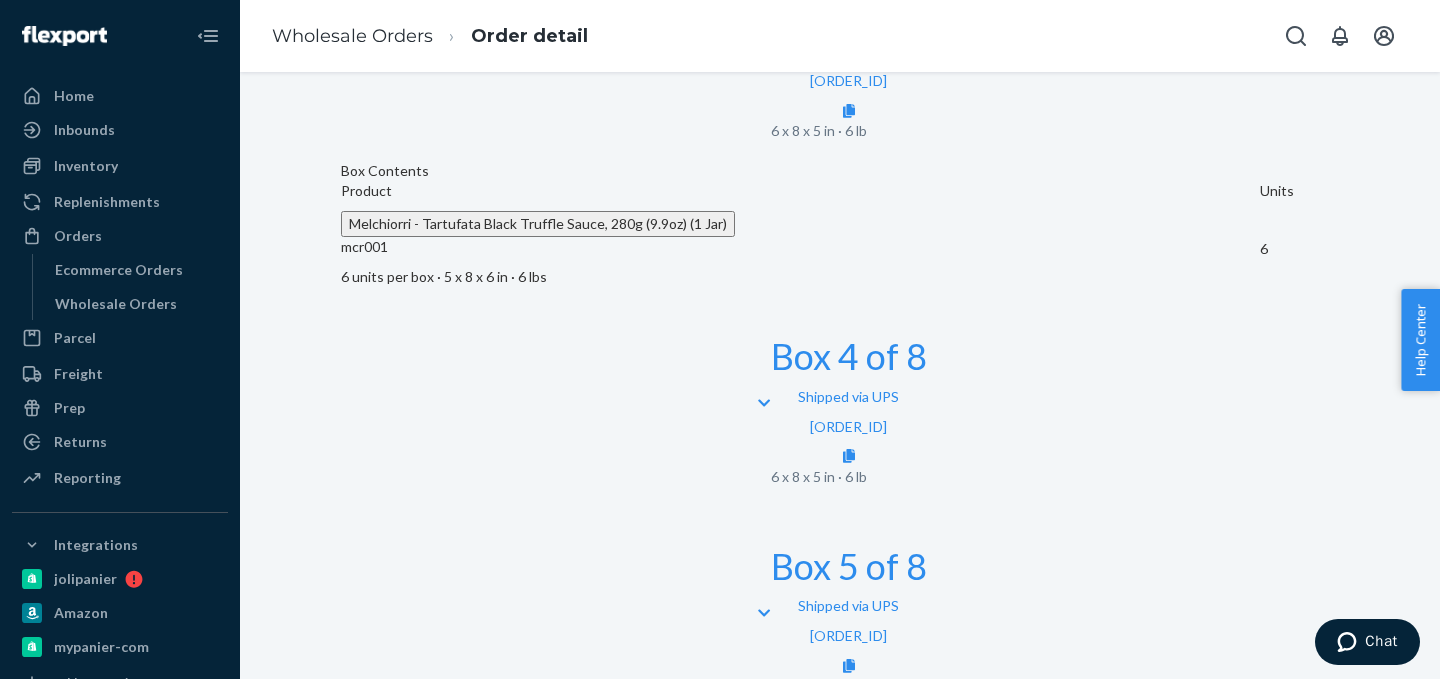 scroll, scrollTop: 1757, scrollLeft: 0, axis: vertical 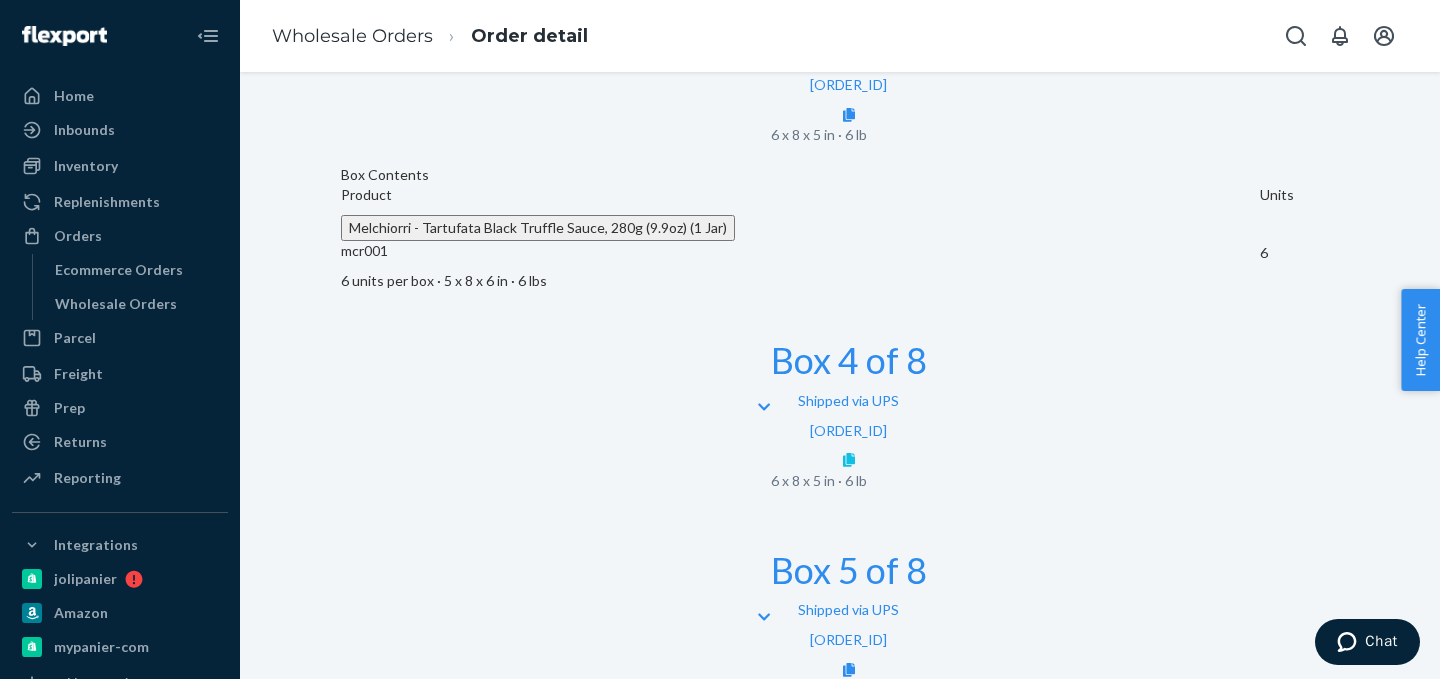click 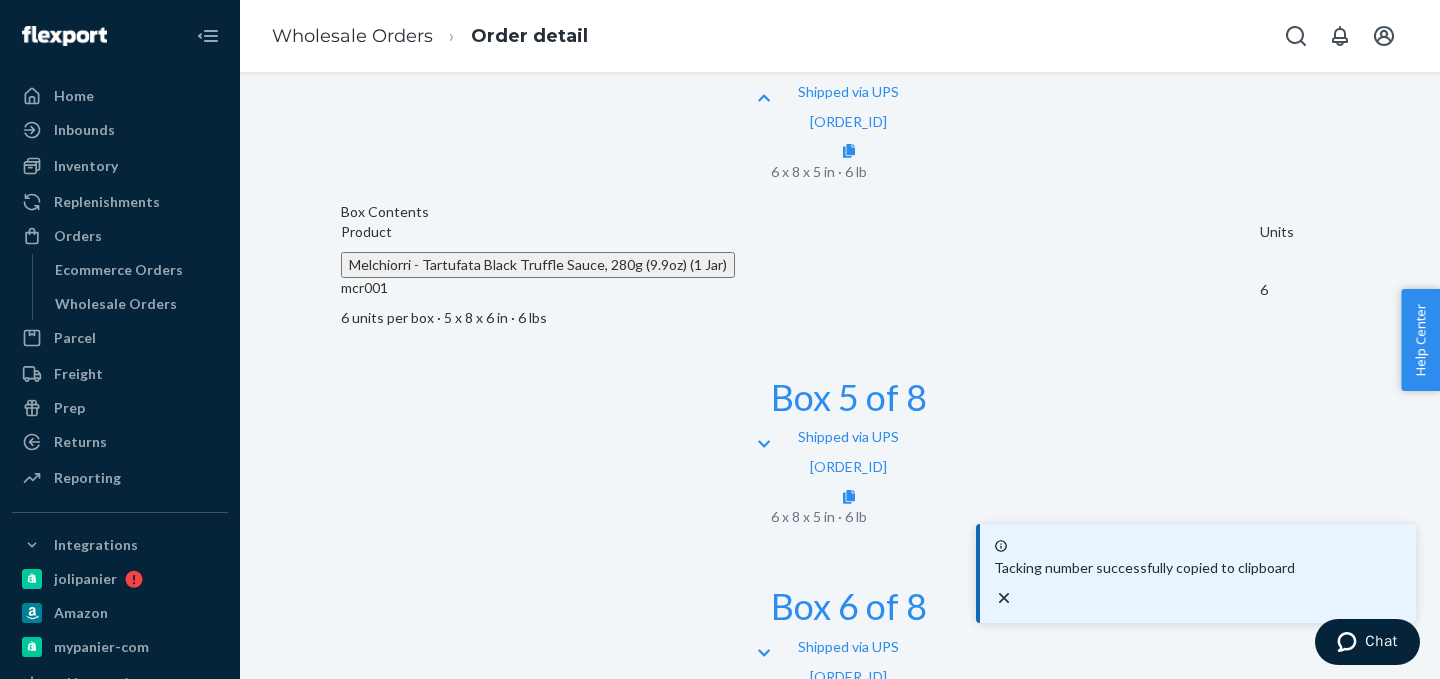 scroll, scrollTop: 2112, scrollLeft: 0, axis: vertical 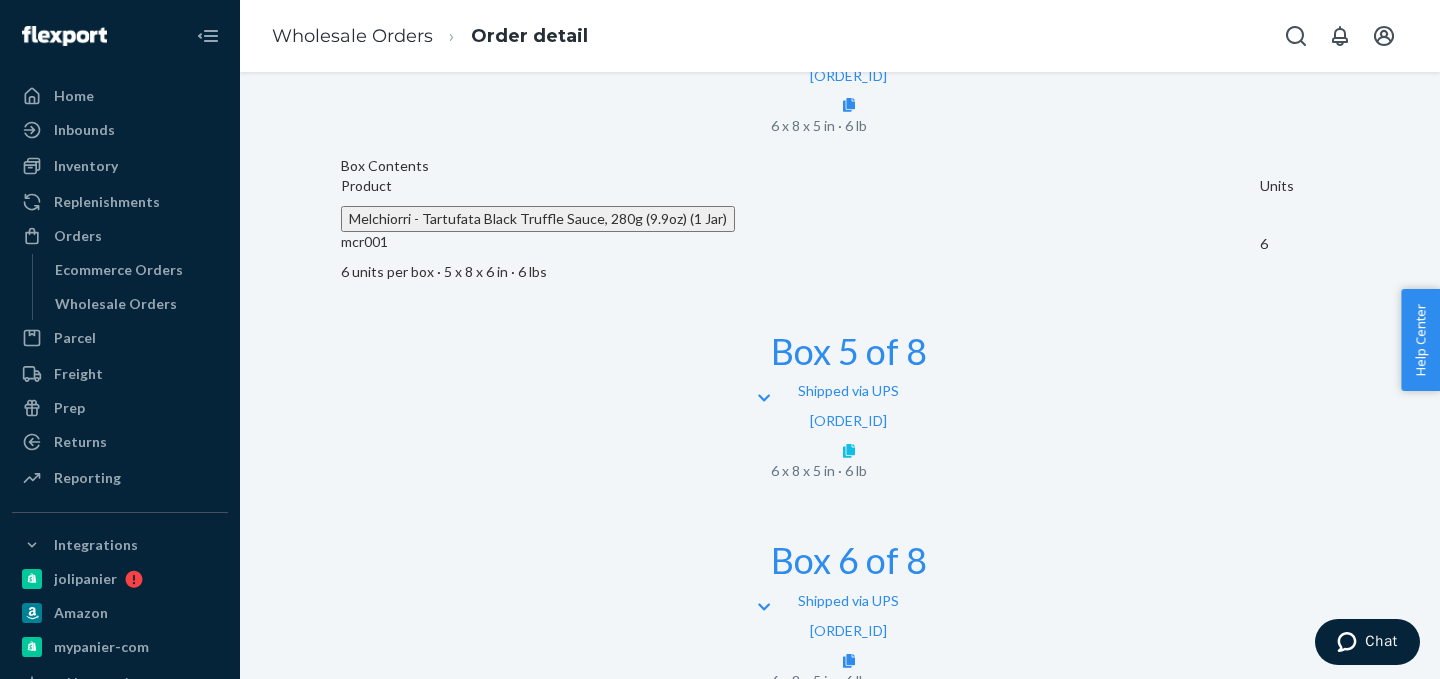 click 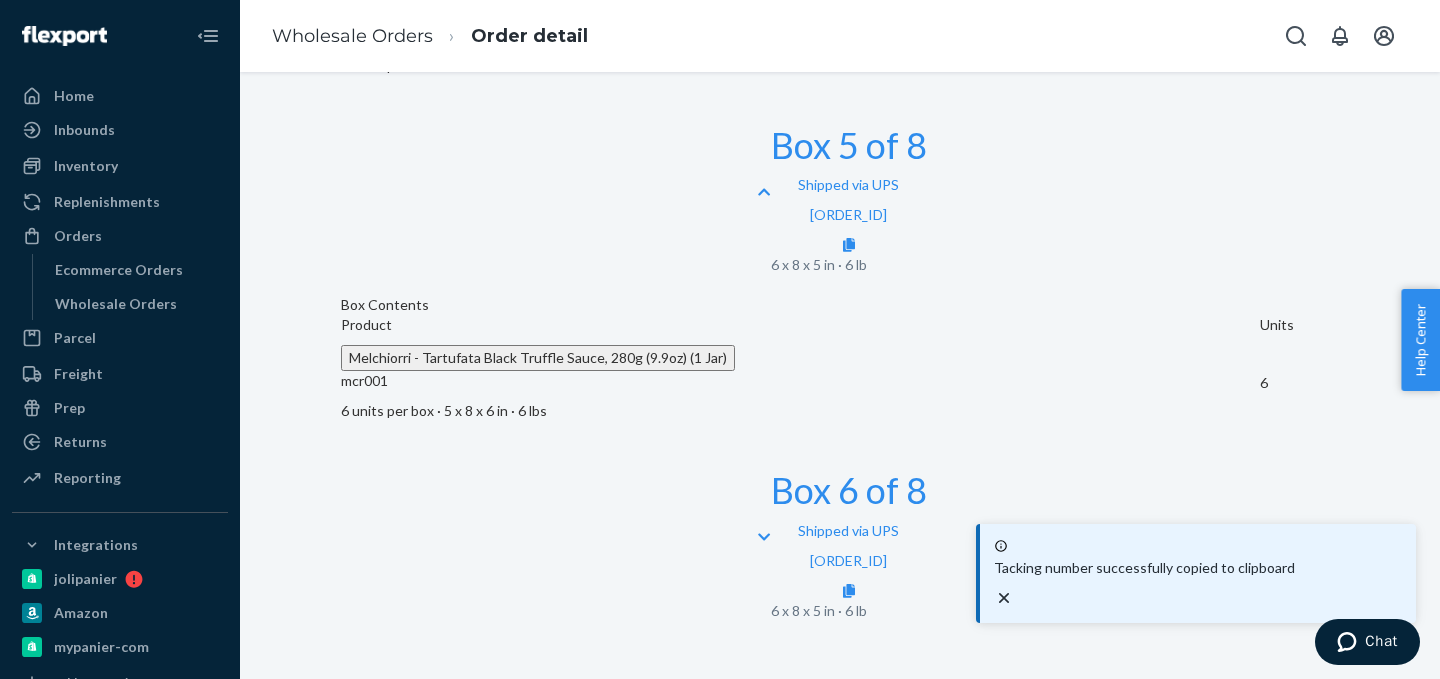 scroll, scrollTop: 2365, scrollLeft: 0, axis: vertical 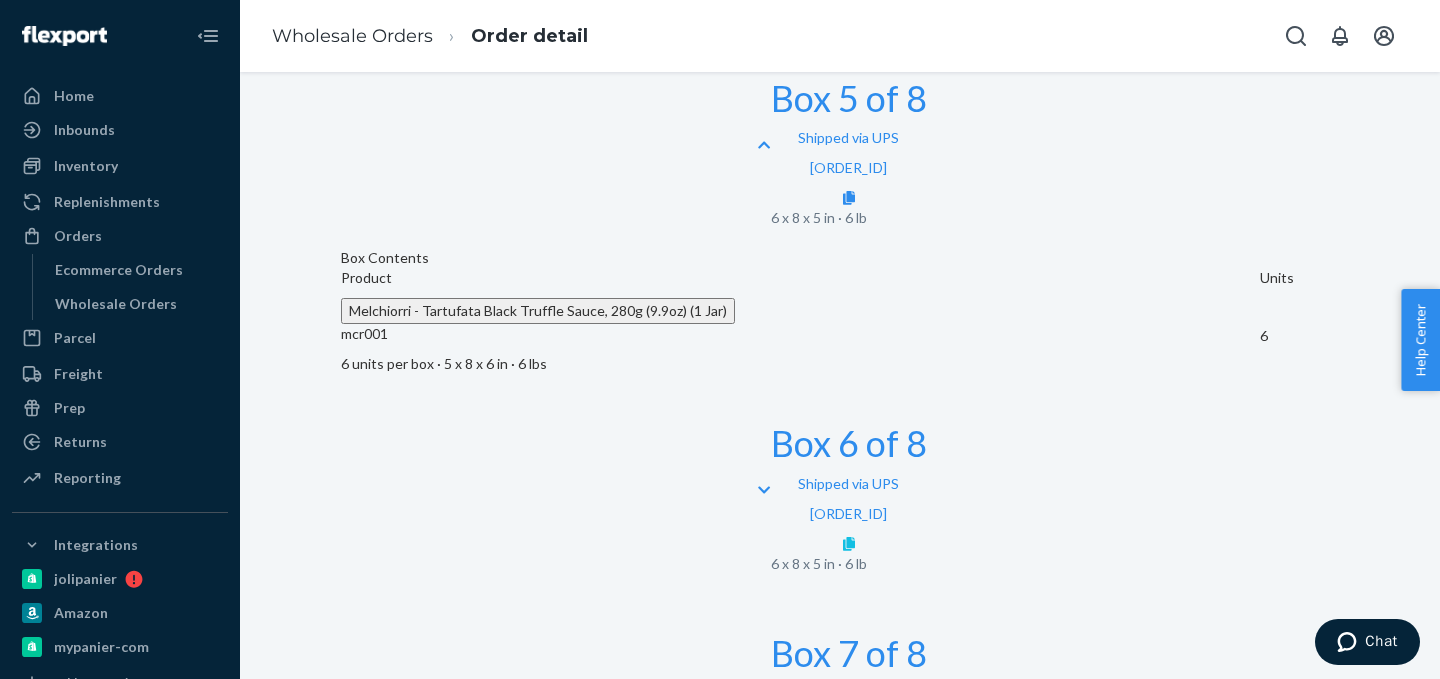 click 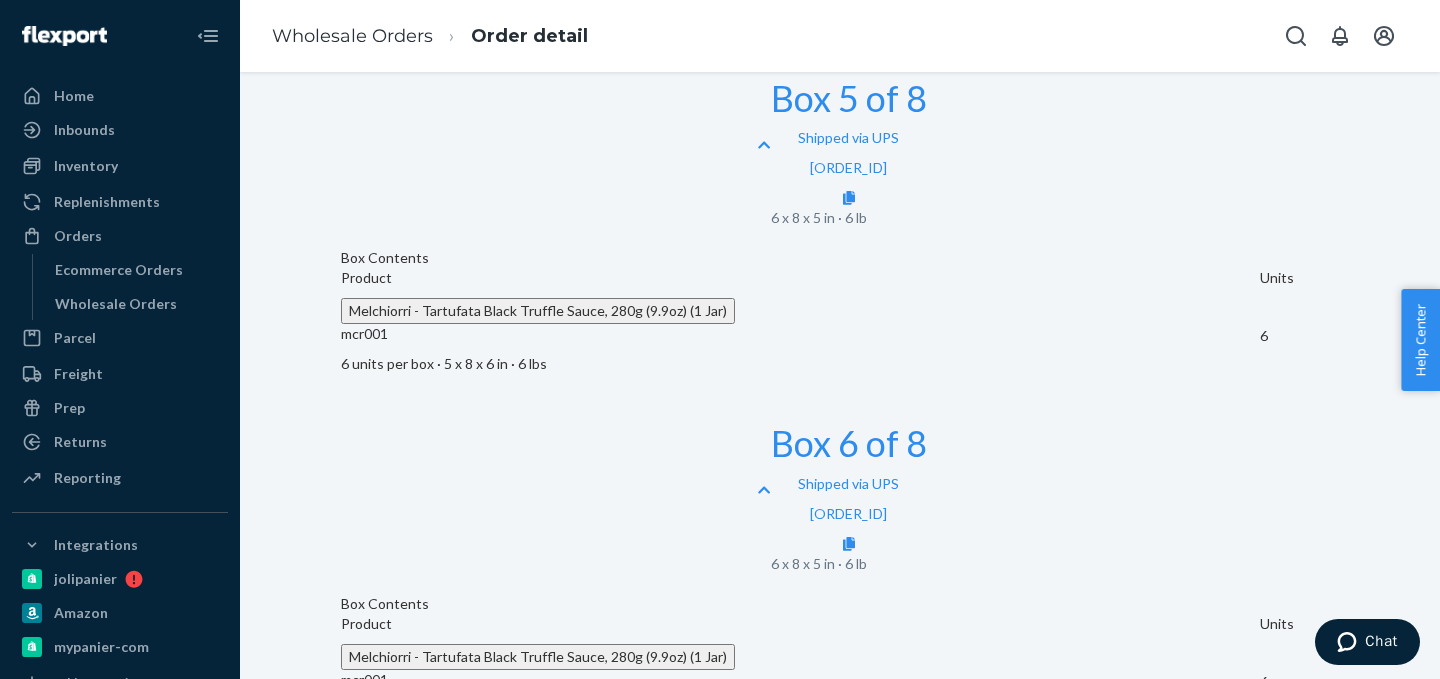 scroll, scrollTop: 2618, scrollLeft: 0, axis: vertical 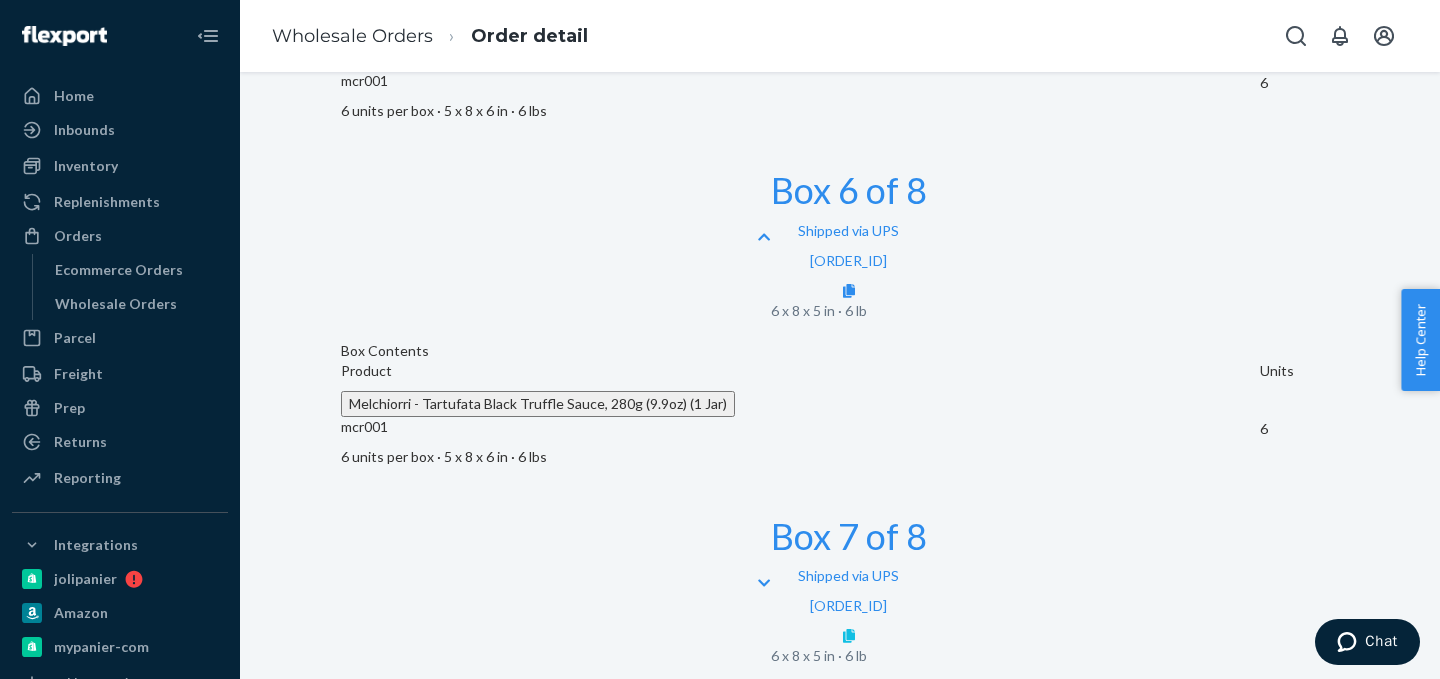 click 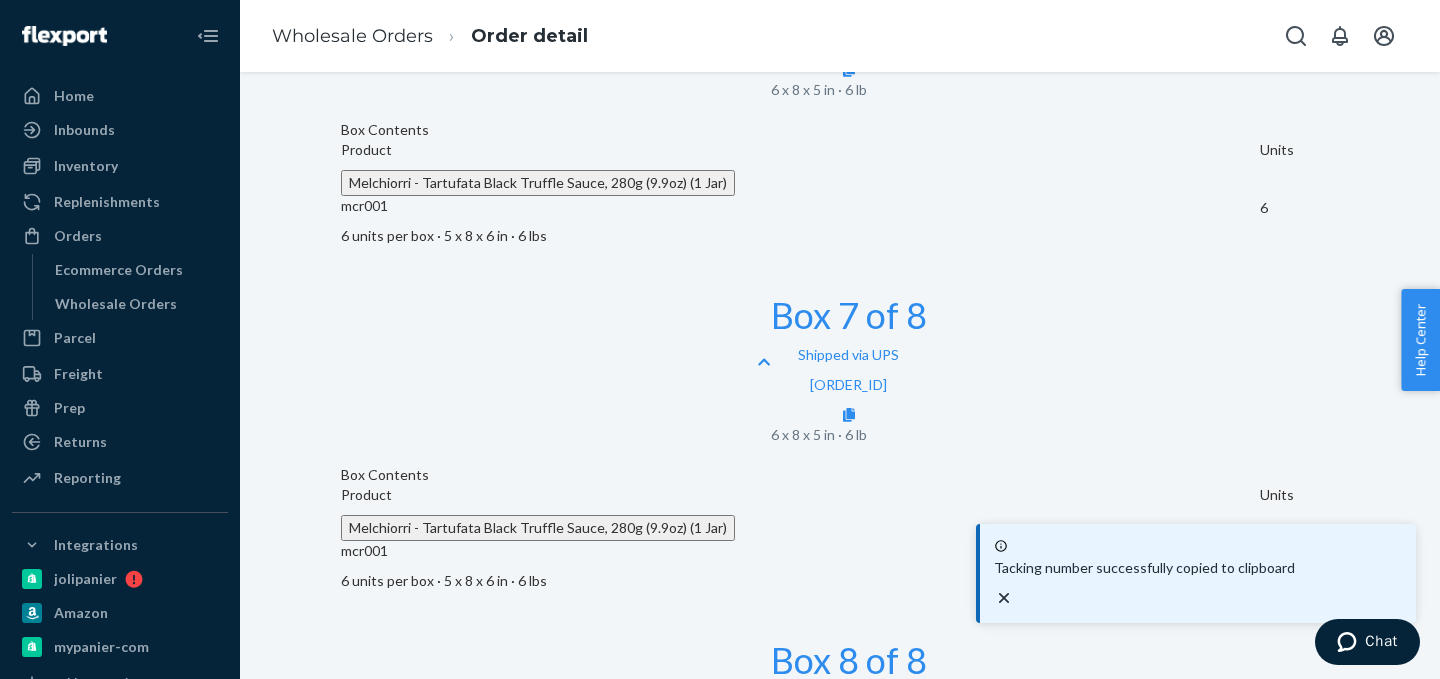 scroll, scrollTop: 2871, scrollLeft: 0, axis: vertical 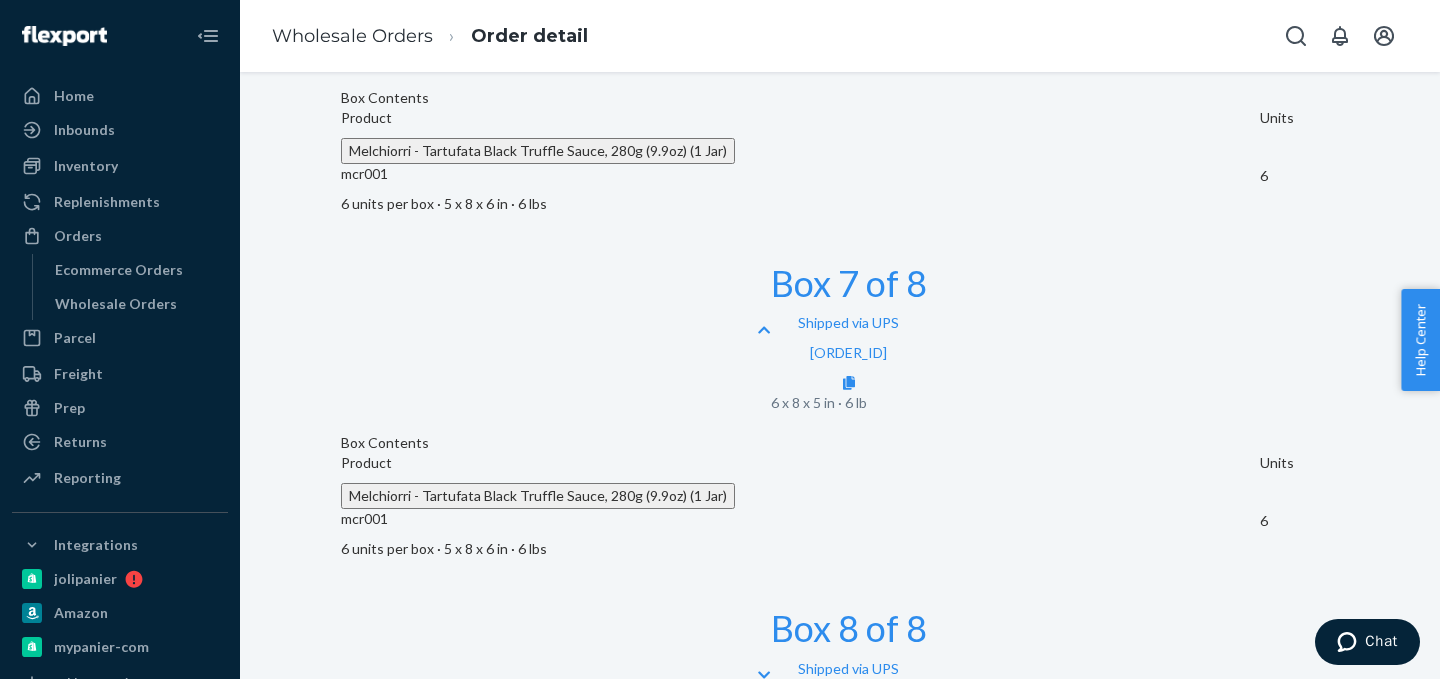 click 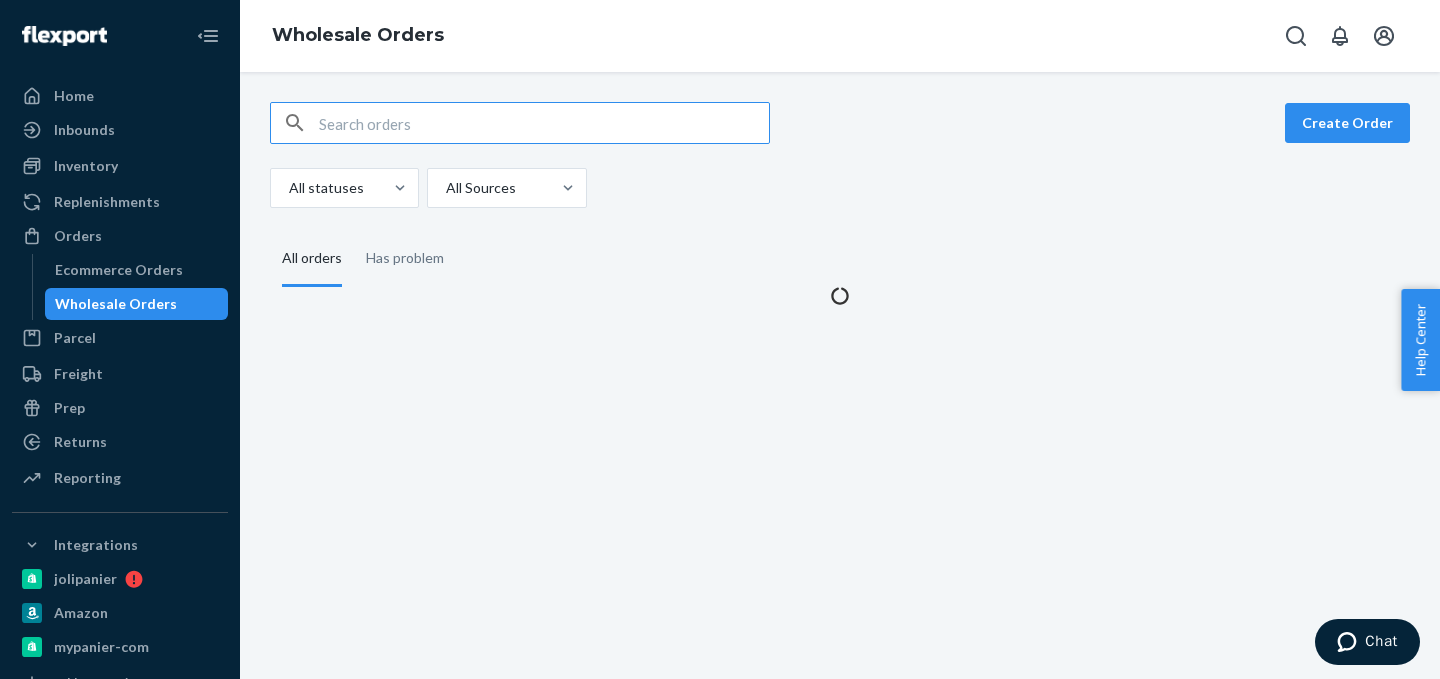 scroll, scrollTop: 0, scrollLeft: 0, axis: both 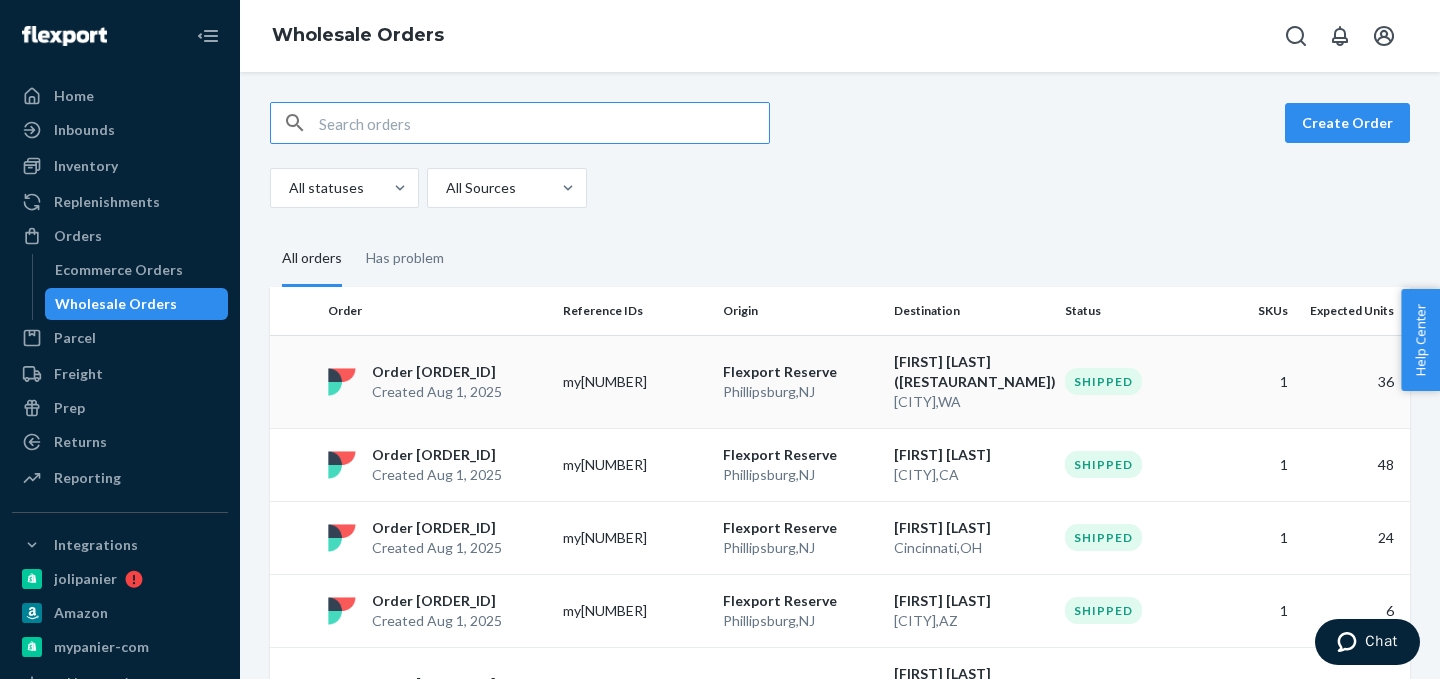click on "Order [ORDER_ID]" at bounding box center [437, 372] 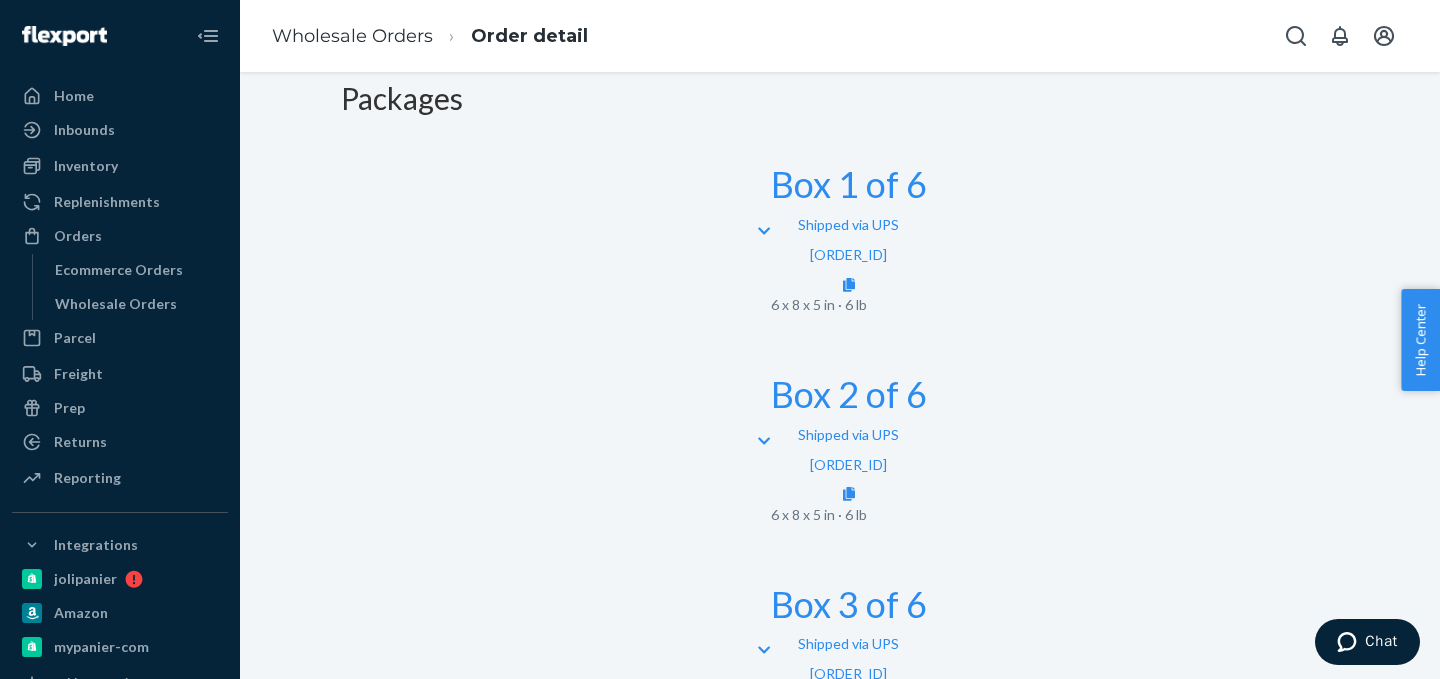 scroll, scrollTop: 0, scrollLeft: 0, axis: both 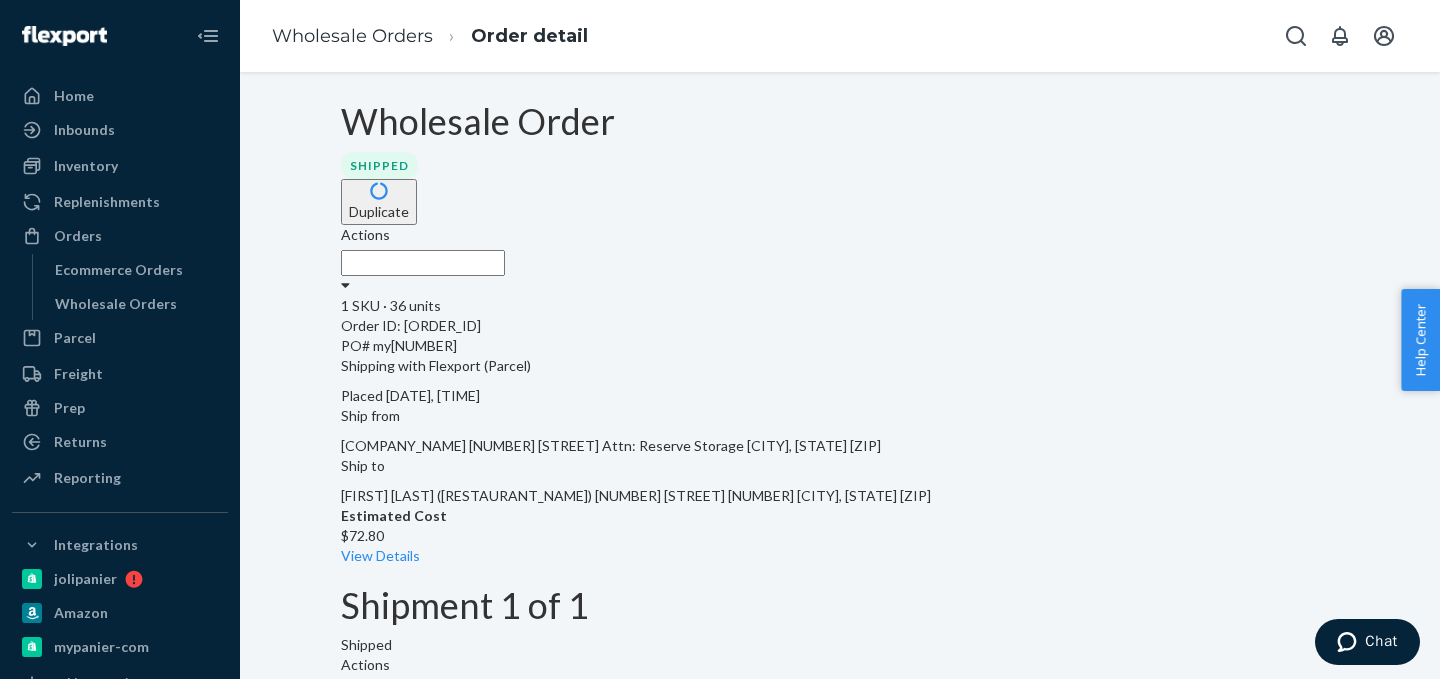 click on "PO# my[NUMBER]" at bounding box center (840, 346) 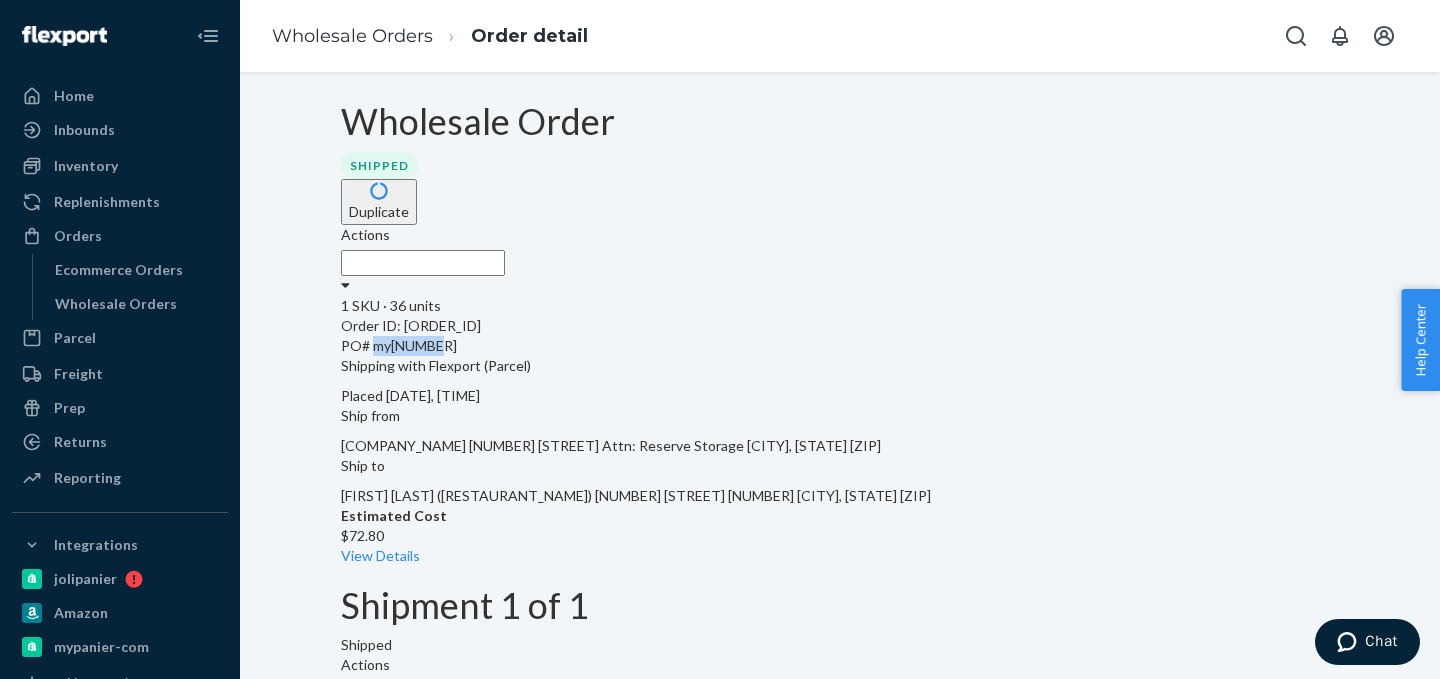 copy on "my[NUMBER]" 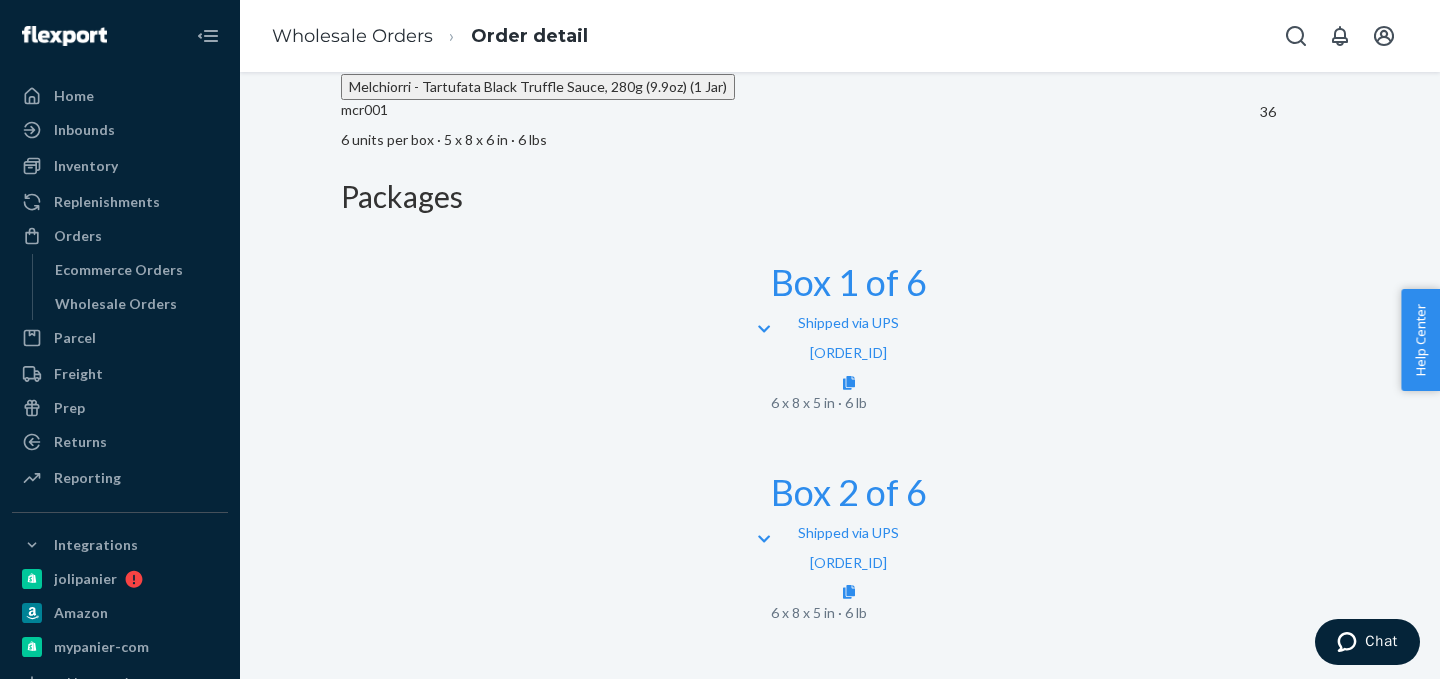 scroll, scrollTop: 799, scrollLeft: 0, axis: vertical 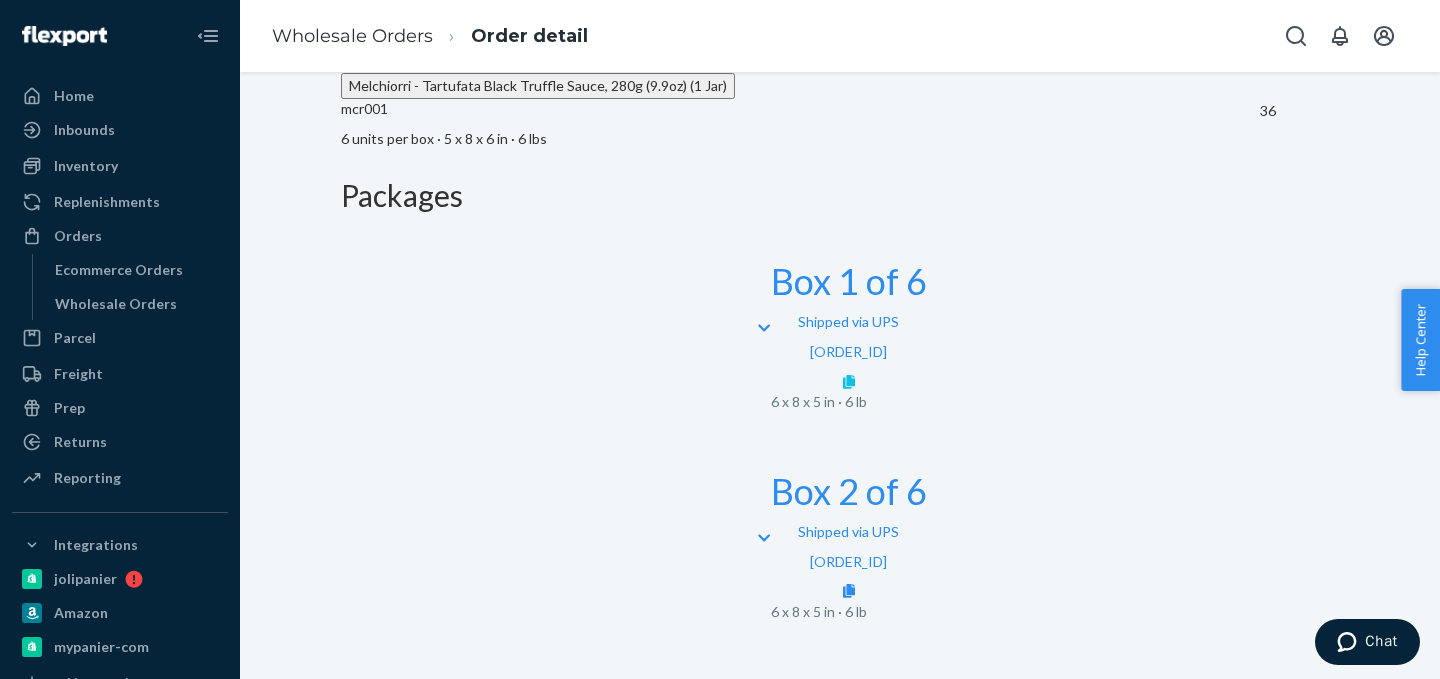 click 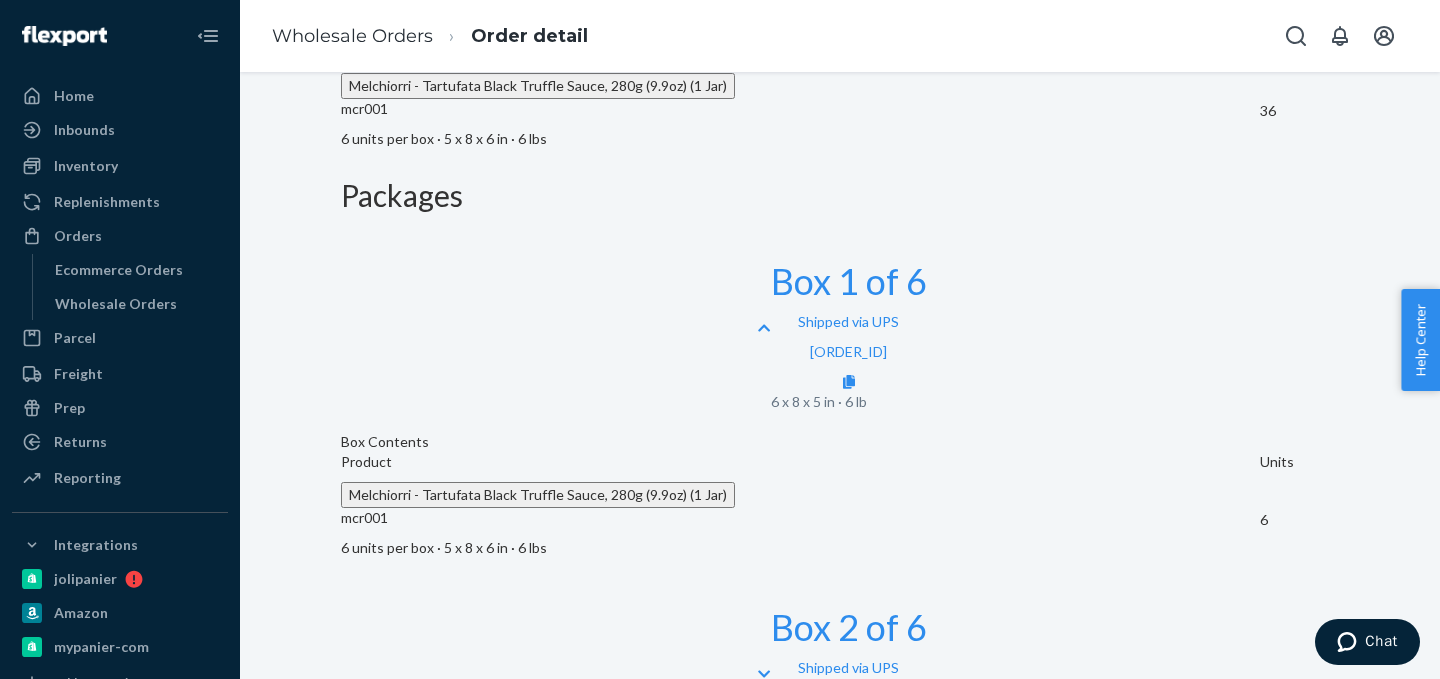 scroll, scrollTop: 978, scrollLeft: 0, axis: vertical 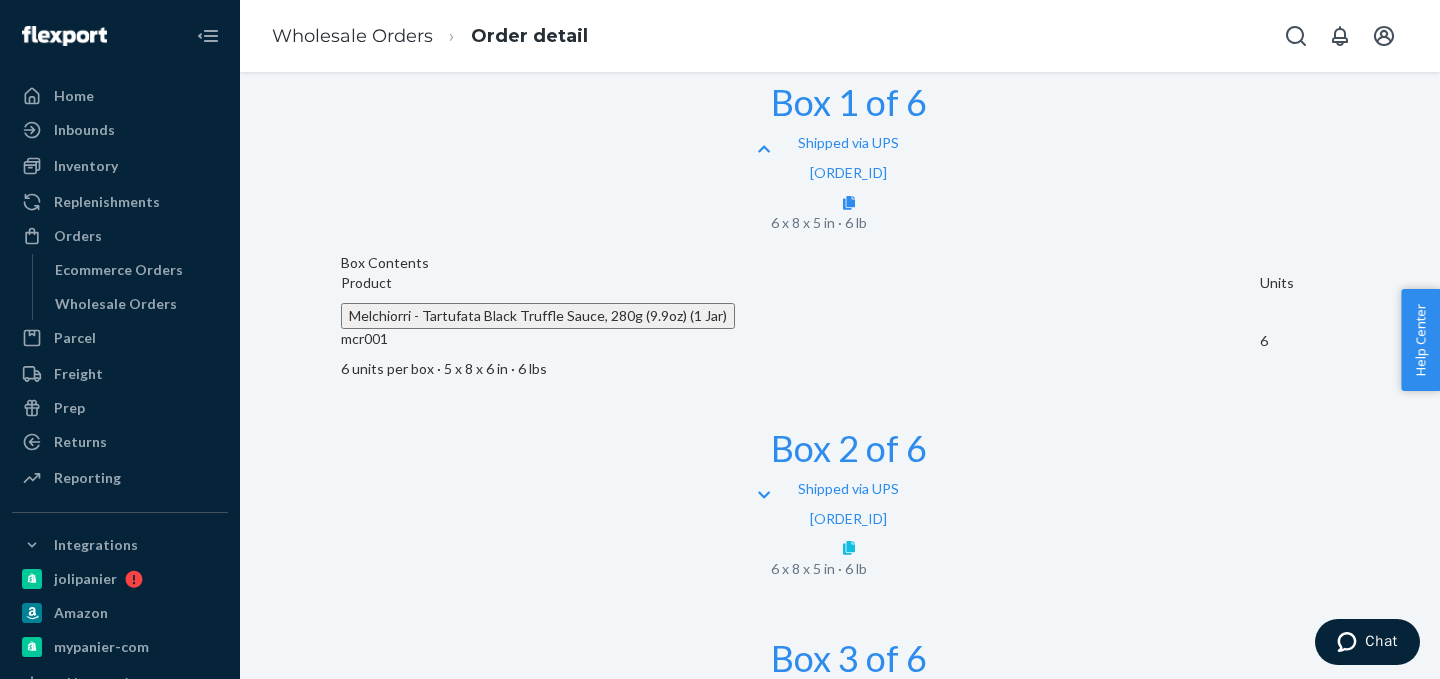 click at bounding box center (849, 548) 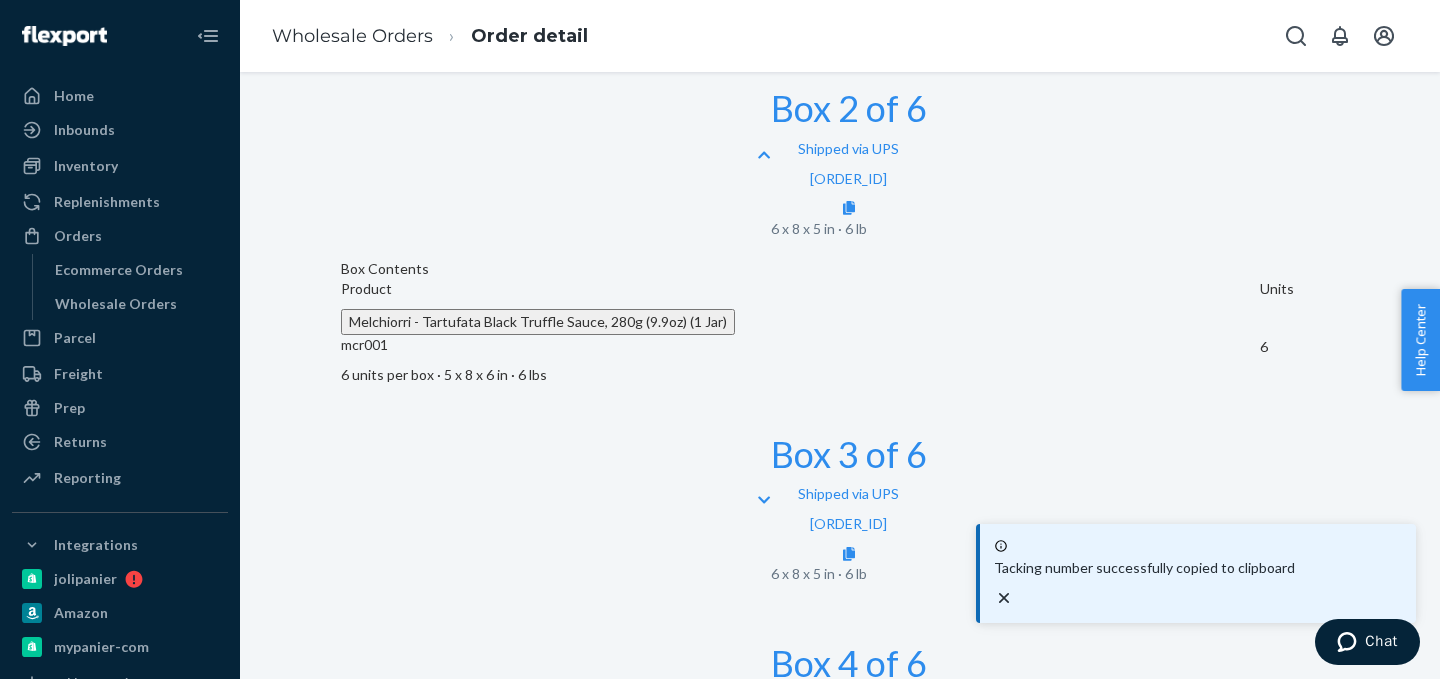 scroll, scrollTop: 1402, scrollLeft: 0, axis: vertical 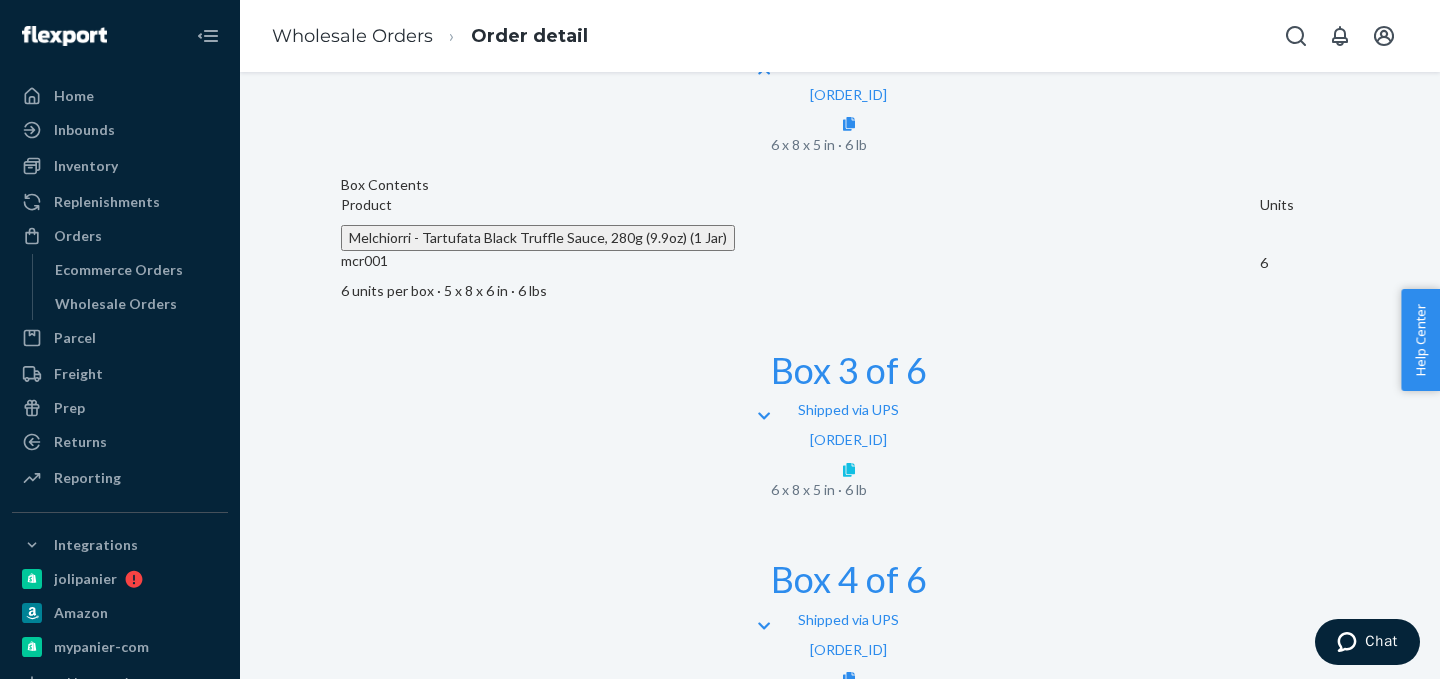 click 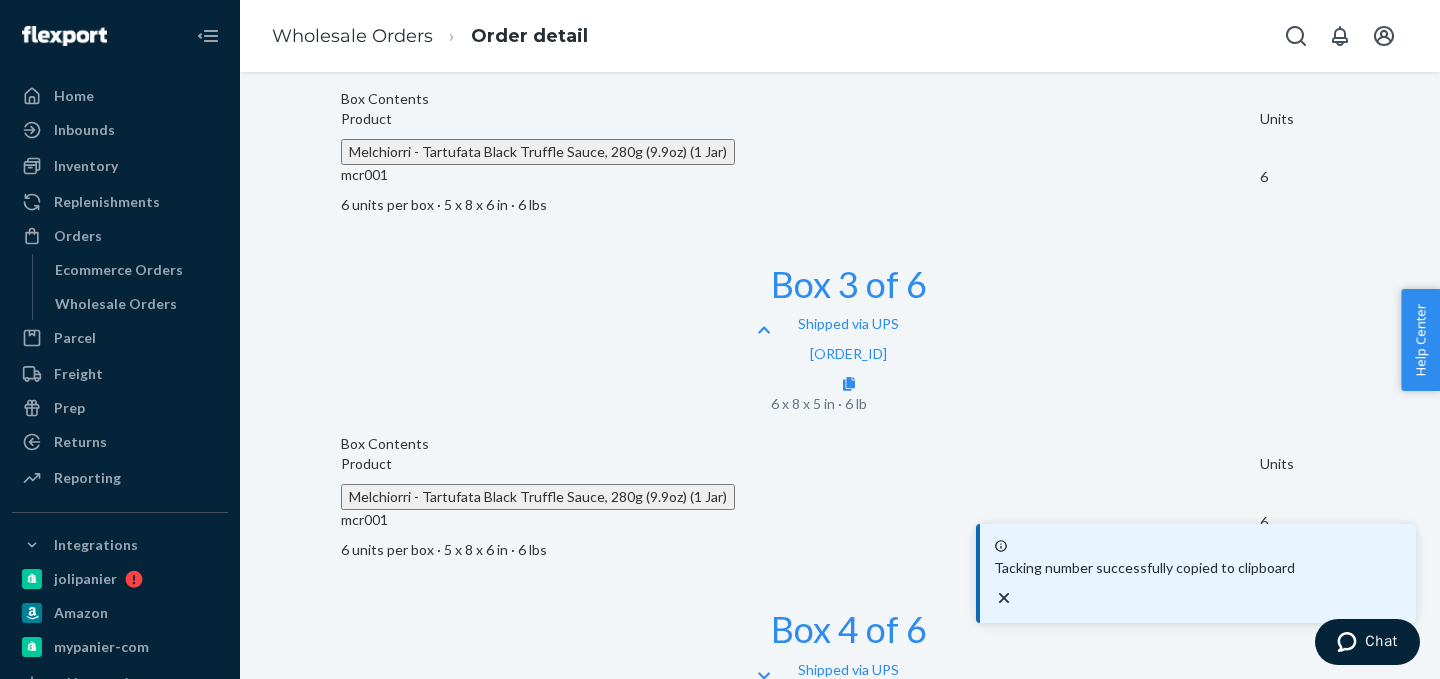 scroll, scrollTop: 1655, scrollLeft: 0, axis: vertical 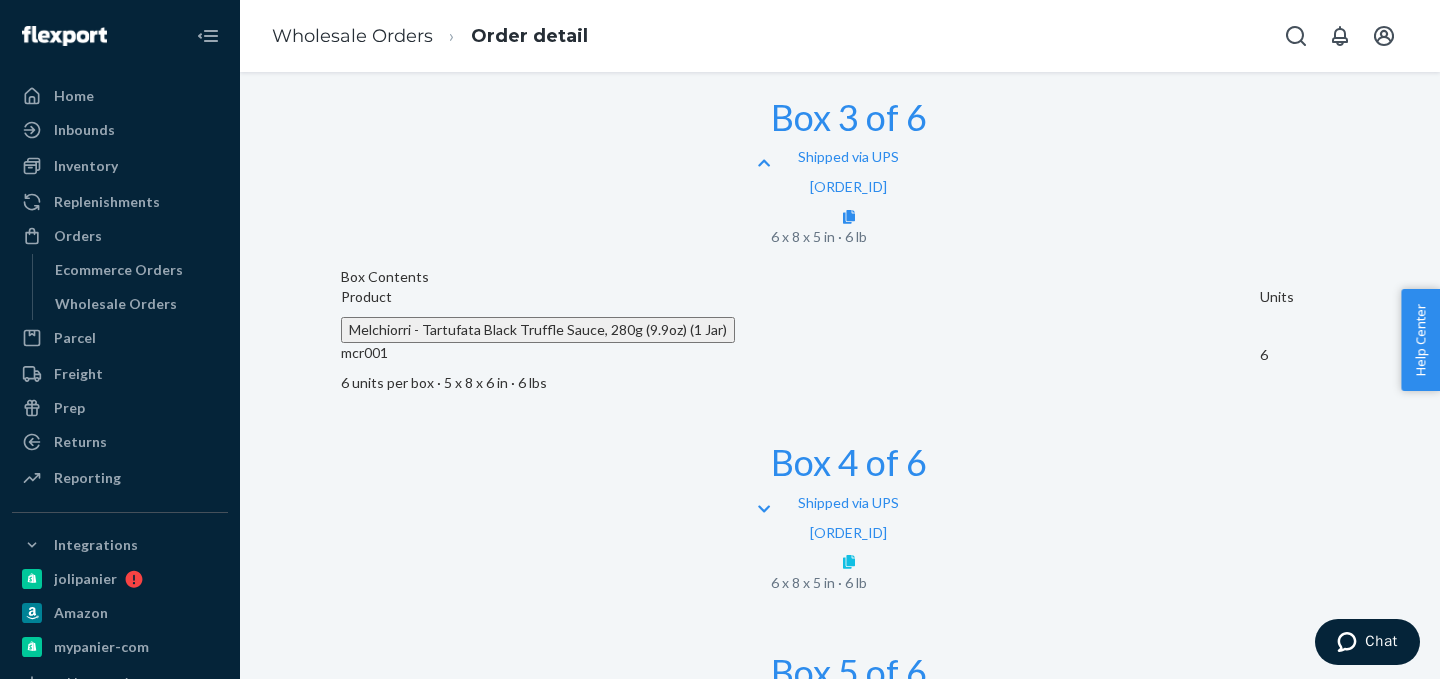 click 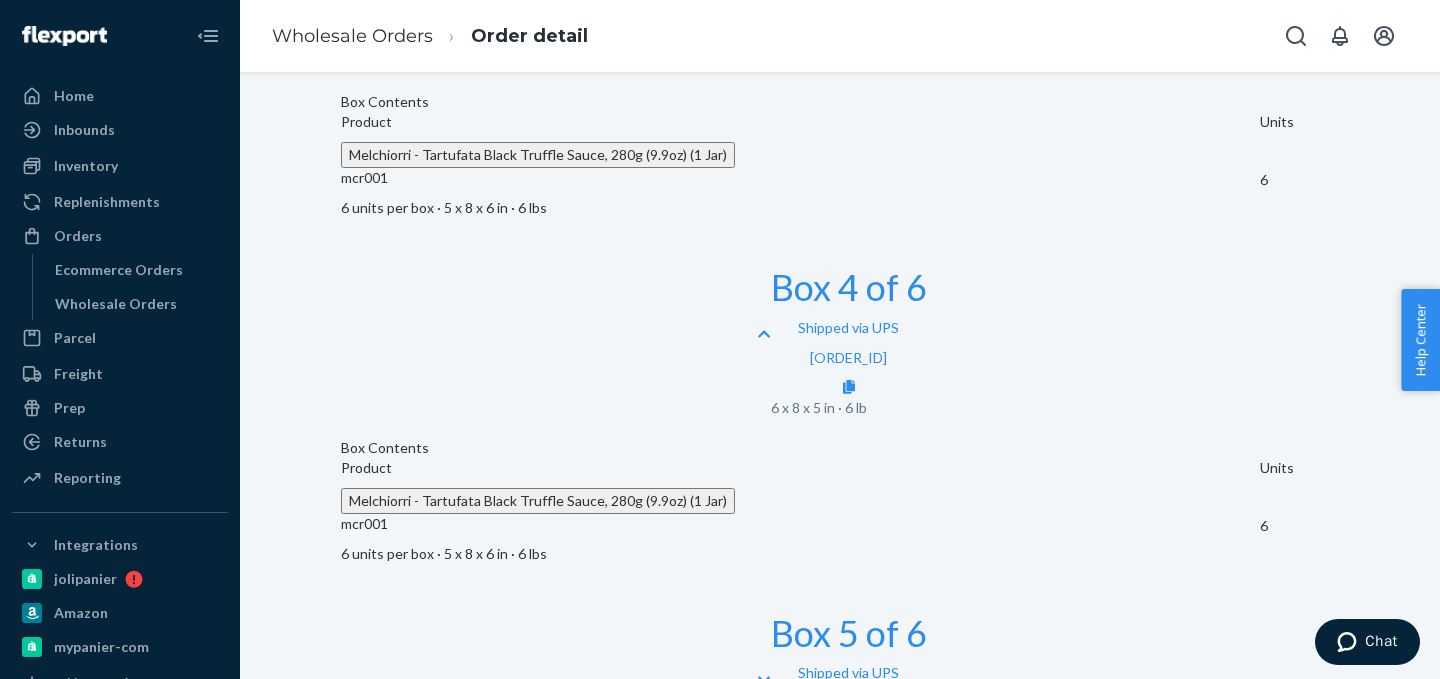 scroll, scrollTop: 1908, scrollLeft: 0, axis: vertical 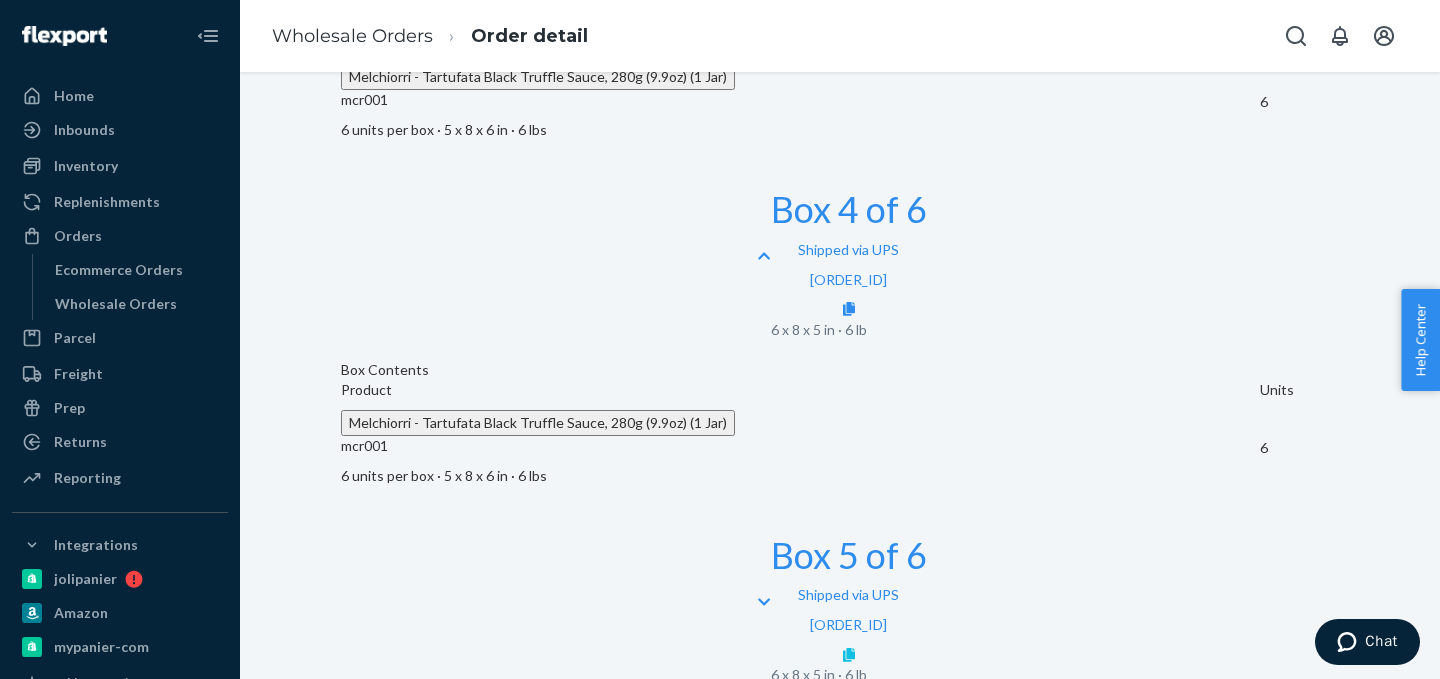 click 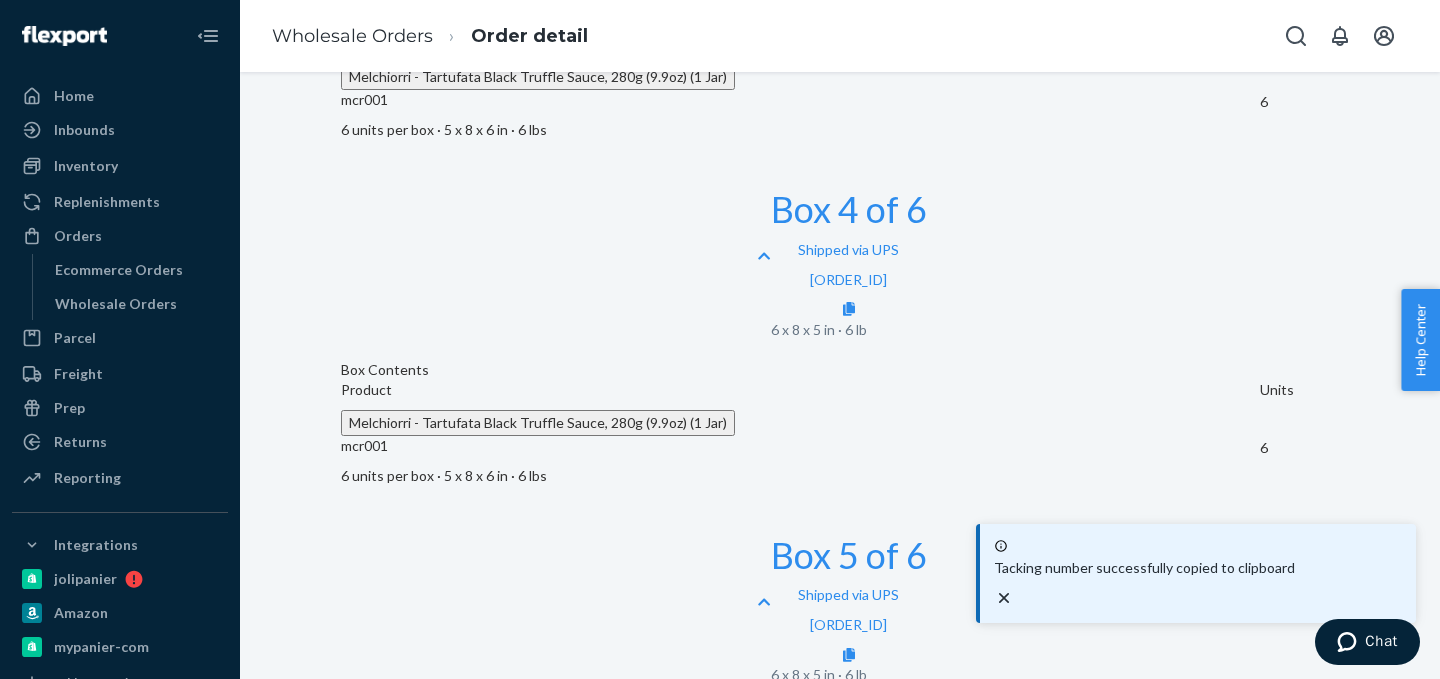 scroll, scrollTop: 2161, scrollLeft: 0, axis: vertical 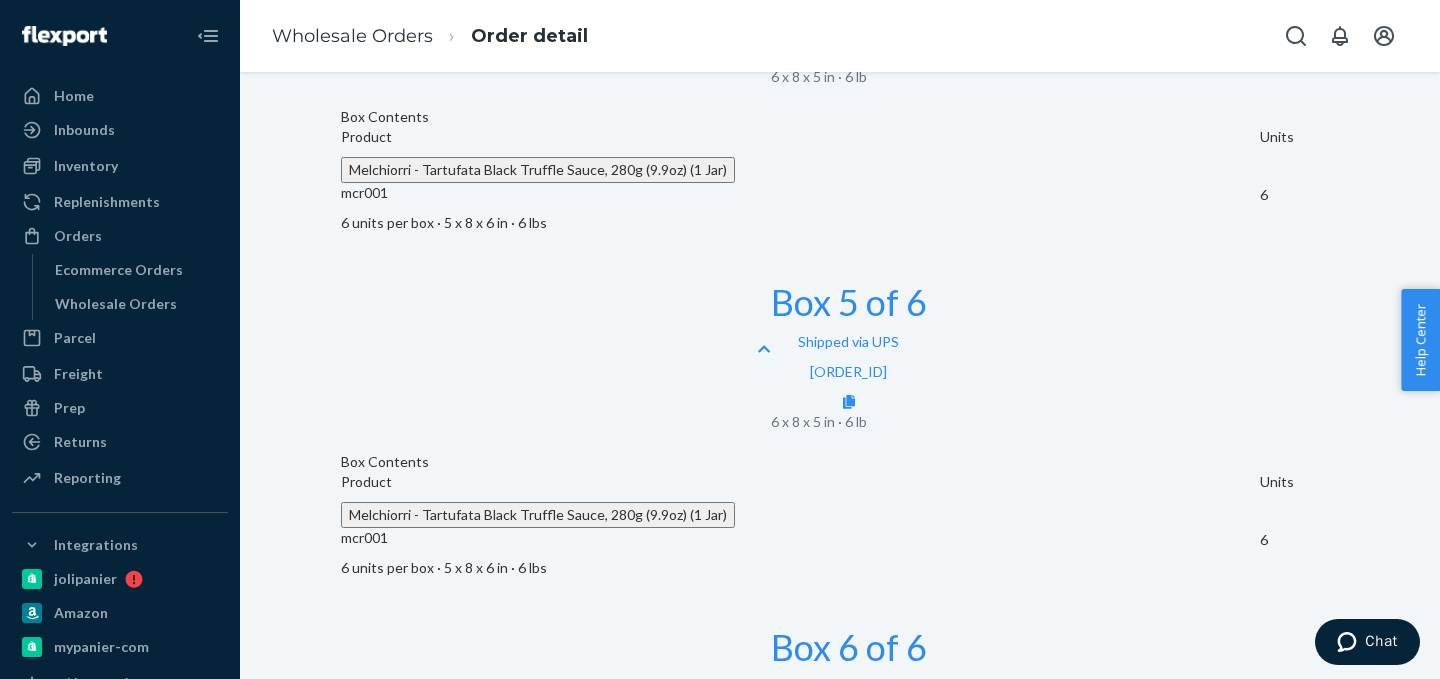 click 